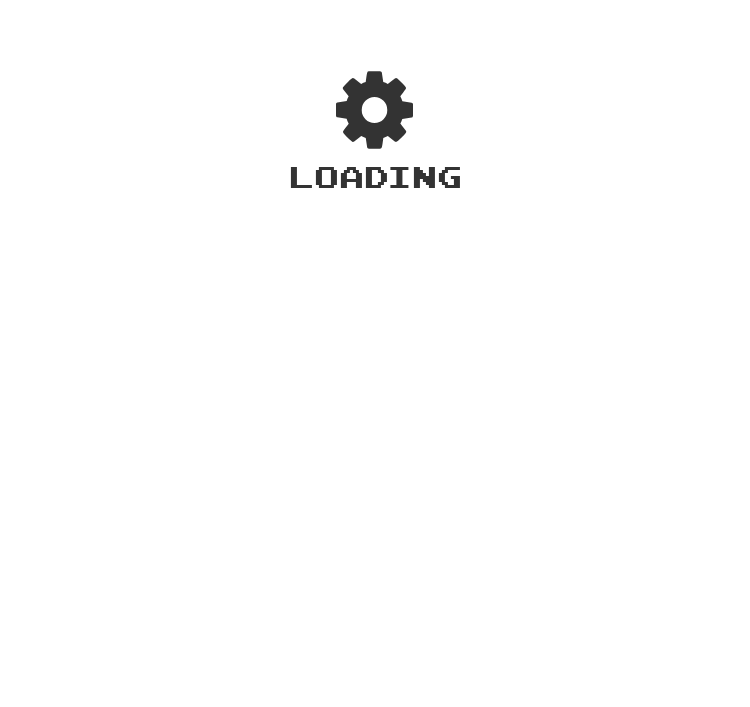scroll, scrollTop: 0, scrollLeft: 0, axis: both 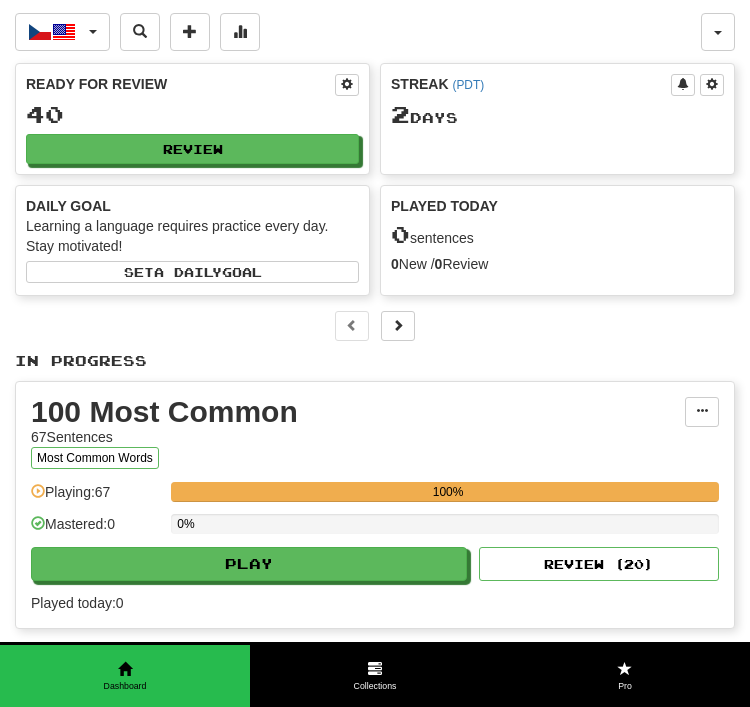 click on "Čeština  /  English Čeština  /  English Streak:  2   Review:  40 Points today:  0 Deutsch  /  English Streak:  0   Review:  3 Points today:  0 Español  /  English Streak:  3   Review:  60 Points today:  0 Français  /  English Streak:  0   Review:  20 Points today:  0 Íslenska  /  English Streak:  0   Review:  0 Points today:  0 Italiano  /  English Streak:  0   Review:  20 Points today:  0 日本語  /  English Streak:  0   Review:  20 Points today:  0  Language Pairing Username: SmallCherry1513 Edit  Account  Notifications  Activity Feed  Profile  Leaderboard  Forum  Logout Score 1,692  Playing:  172  Mastered:  0 Ready for Review 40   Review Streak   ( PDT ) 2  Day s Daily Goal Learning a language requires practice every day. Stay motivated! Set  a daily  goal Played Today 0  sentences 0  New /  0  Review Full History  Level 9 246  more points to level  10 Leaderboard N/A View Favorites 0 View Play Full History  In Progress 100 Most Common 67  Sentences Most Common Words Manage Sentences  Playing:  0" at bounding box center [375, 532] 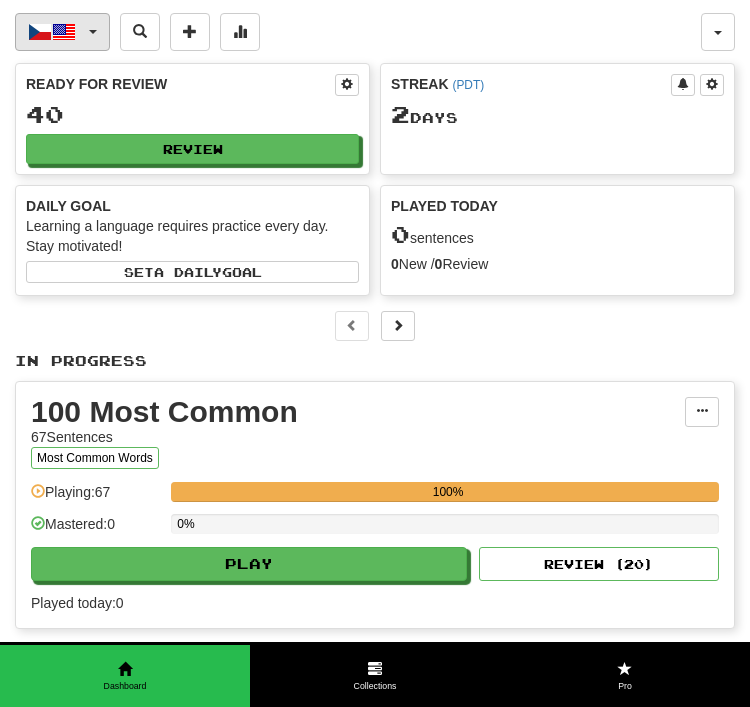 click at bounding box center [64, 32] 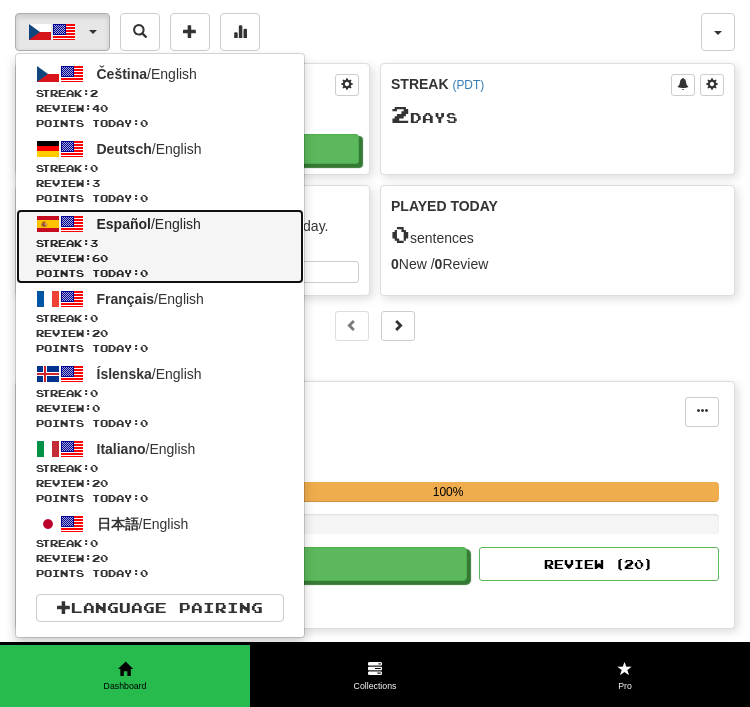 click on "3" at bounding box center [94, 243] 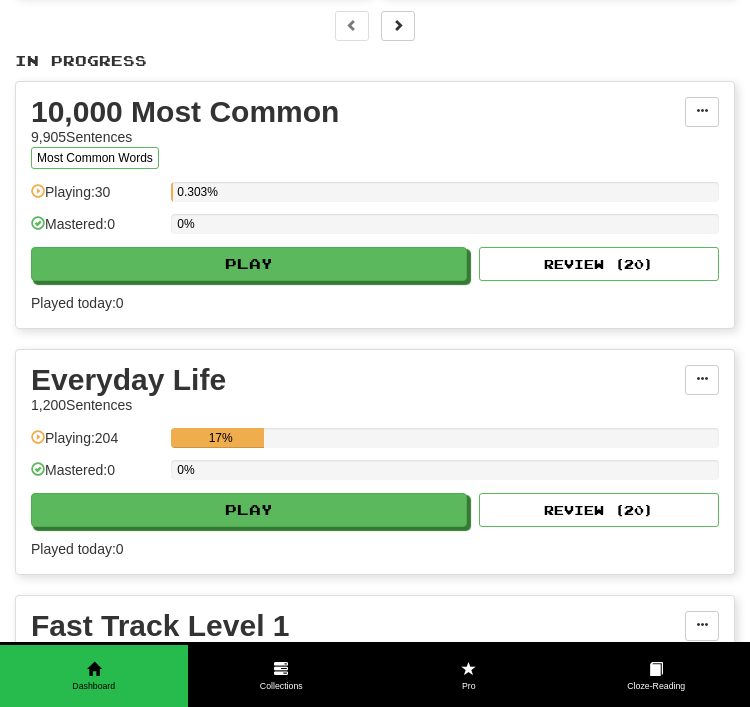scroll, scrollTop: 301, scrollLeft: 0, axis: vertical 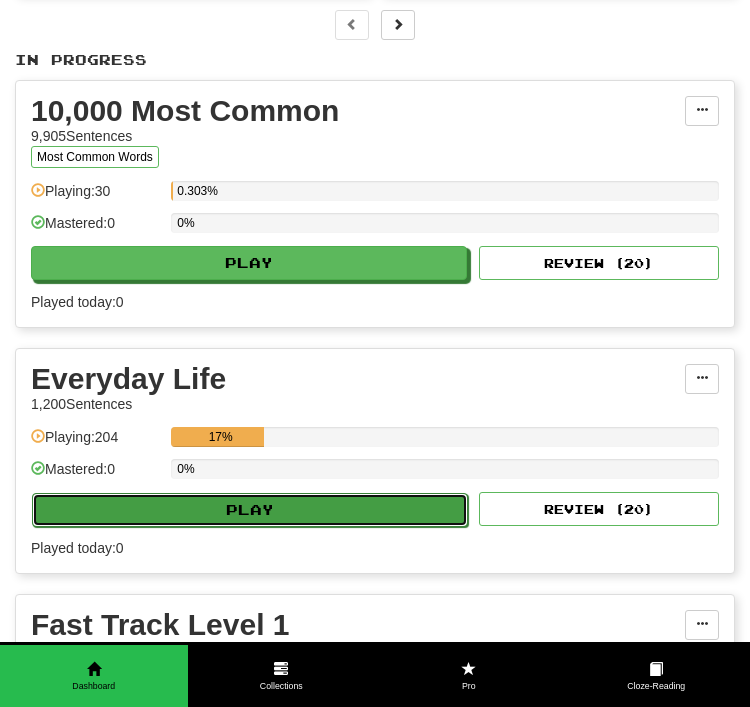 click on "Play" at bounding box center (250, 510) 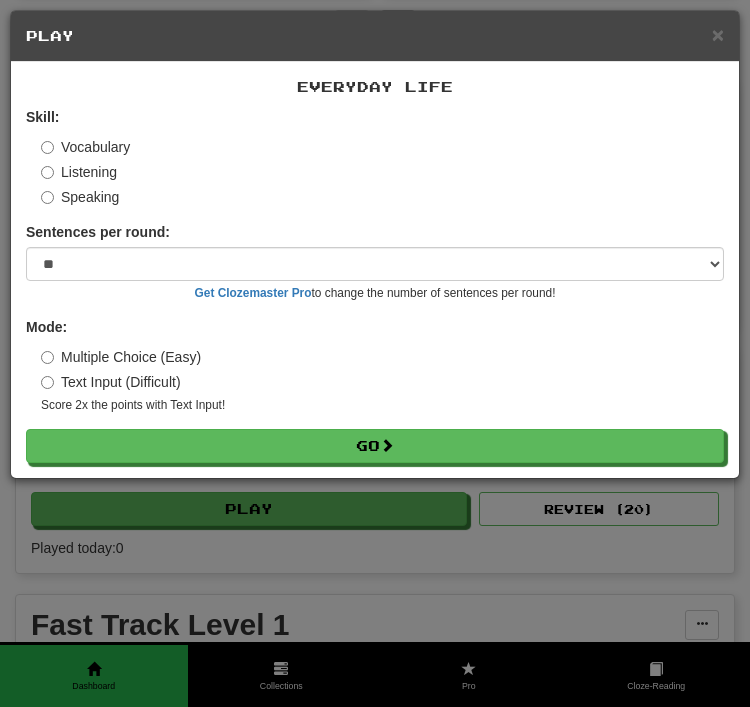 click on "Skill: Vocabulary Listening Speaking Sentences per round: * ** ** ** ** ** *** ******** Get Clozemaster Pro  to change the number of sentences per round! Mode: Multiple Choice (Easy) Text Input (Difficult) Score 2x the points with Text Input ! Go" at bounding box center (375, 285) 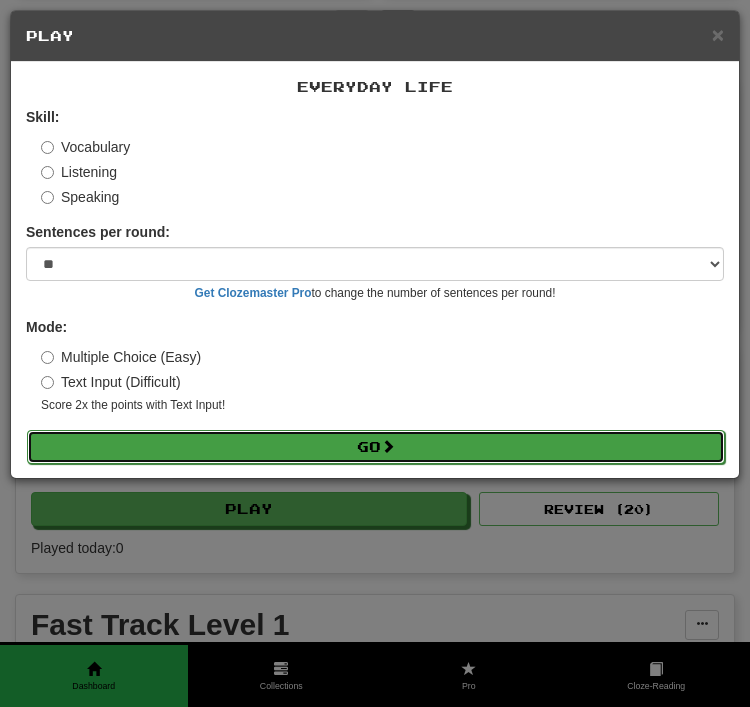 click on "Go" at bounding box center (376, 447) 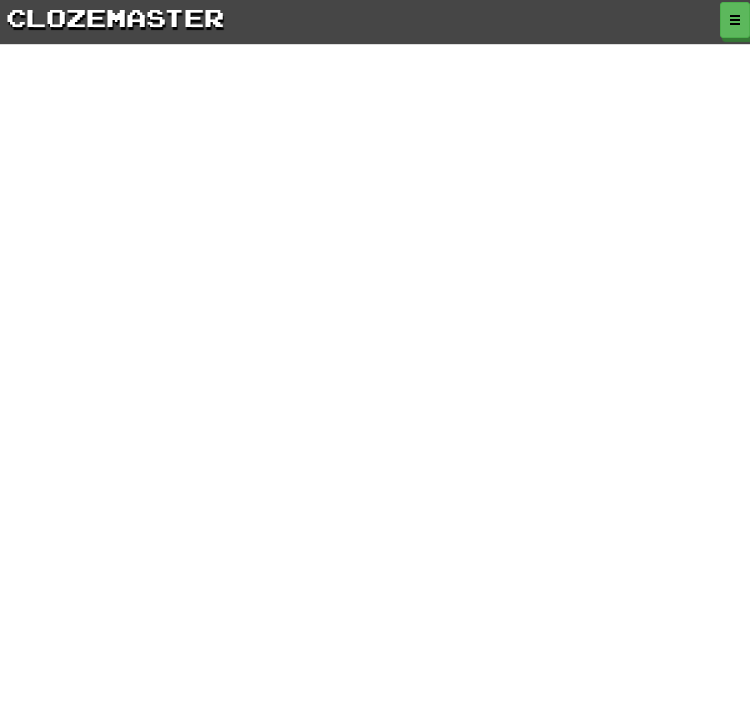 scroll, scrollTop: 0, scrollLeft: 0, axis: both 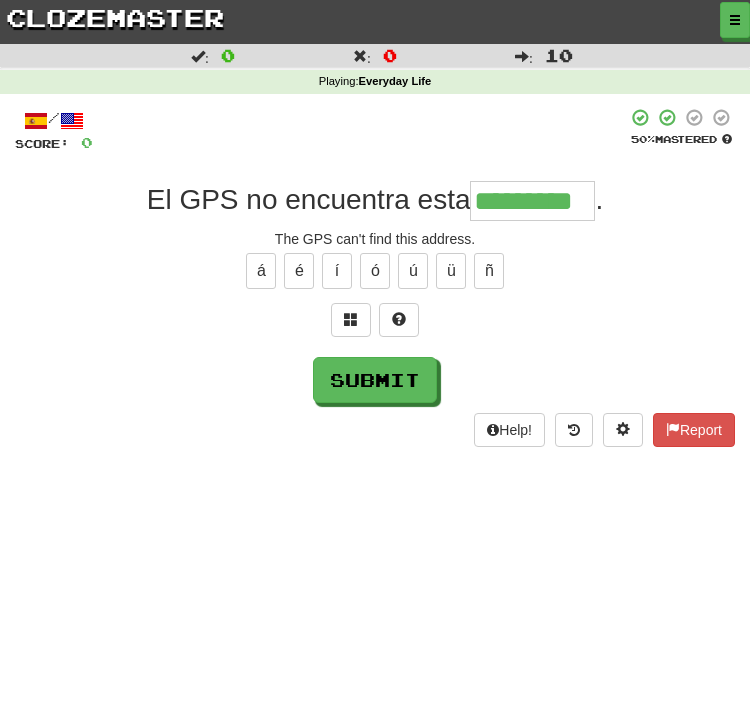type on "*********" 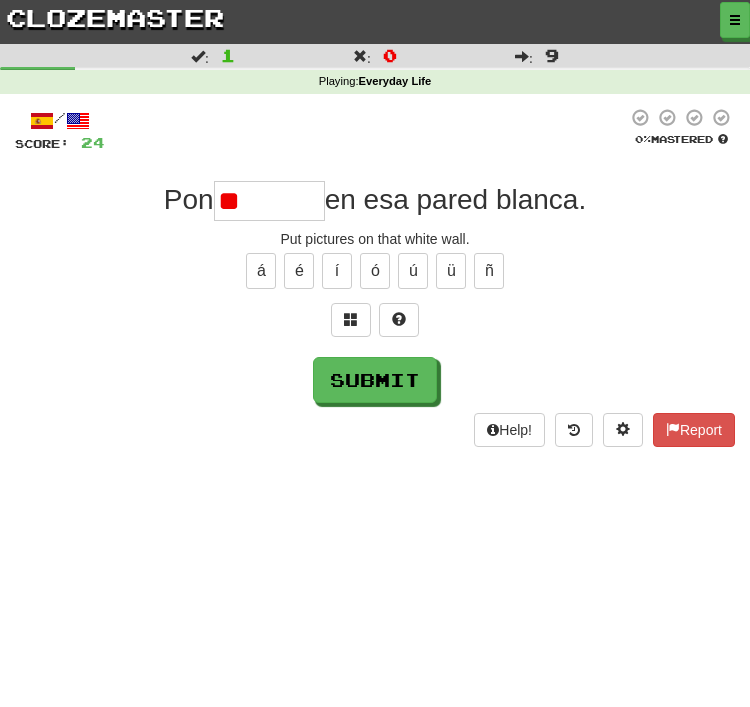 type on "*" 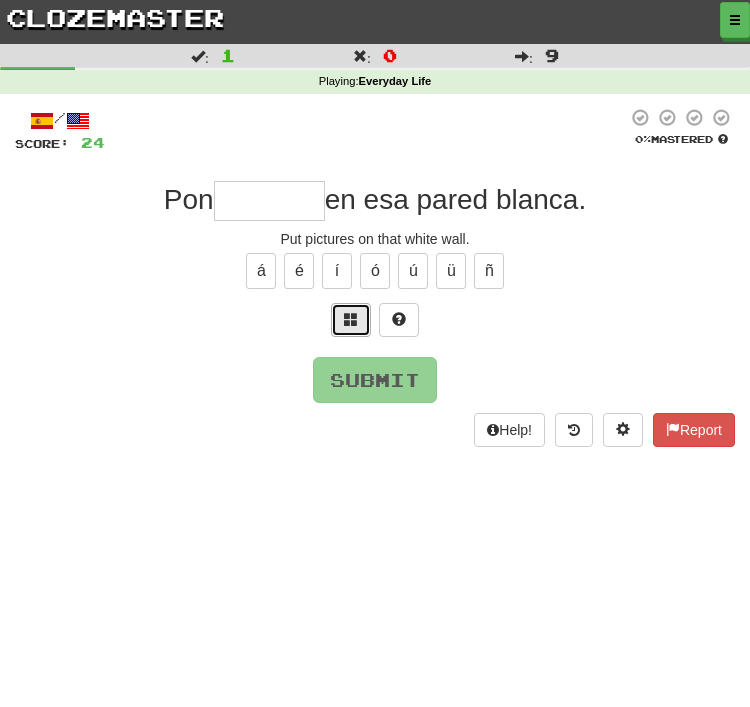click at bounding box center [351, 319] 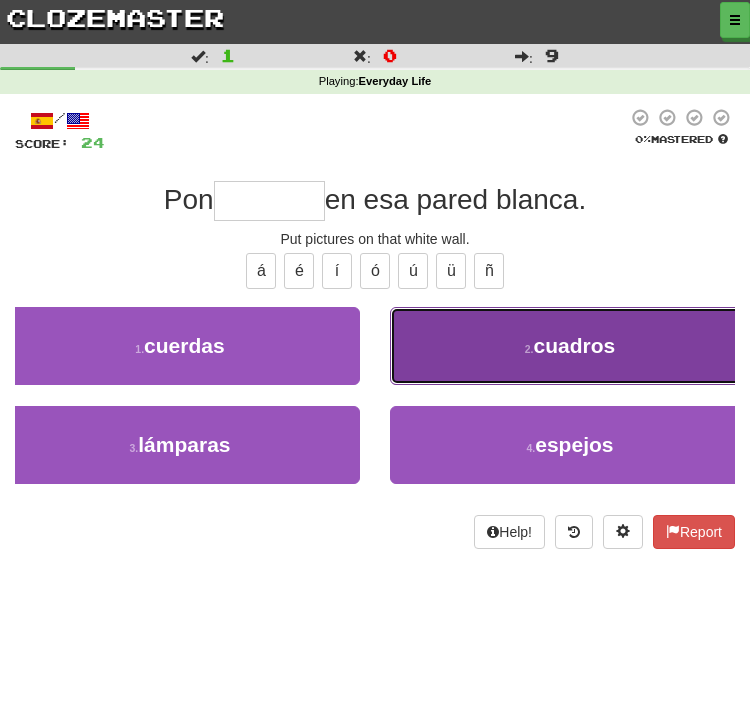 click on "2 .  cuadros" at bounding box center (570, 346) 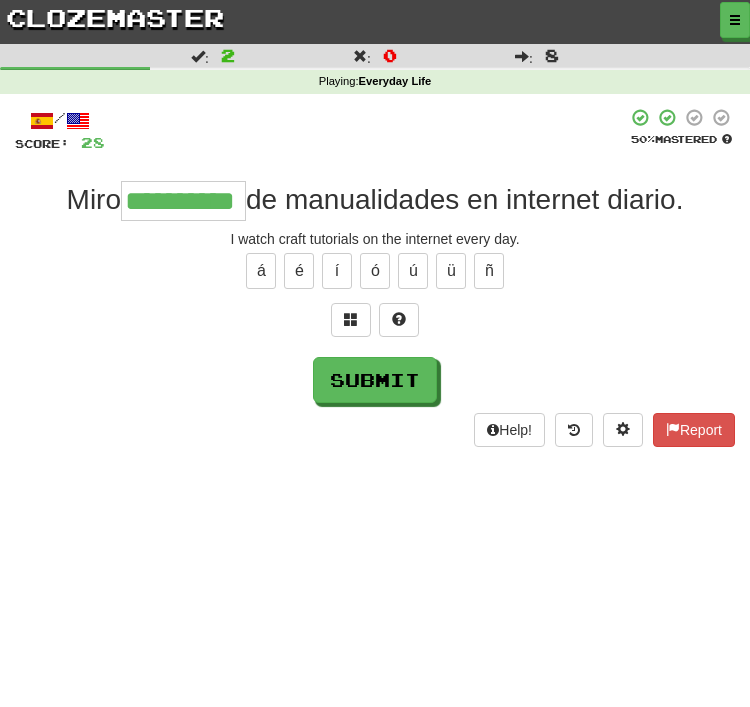 type on "**********" 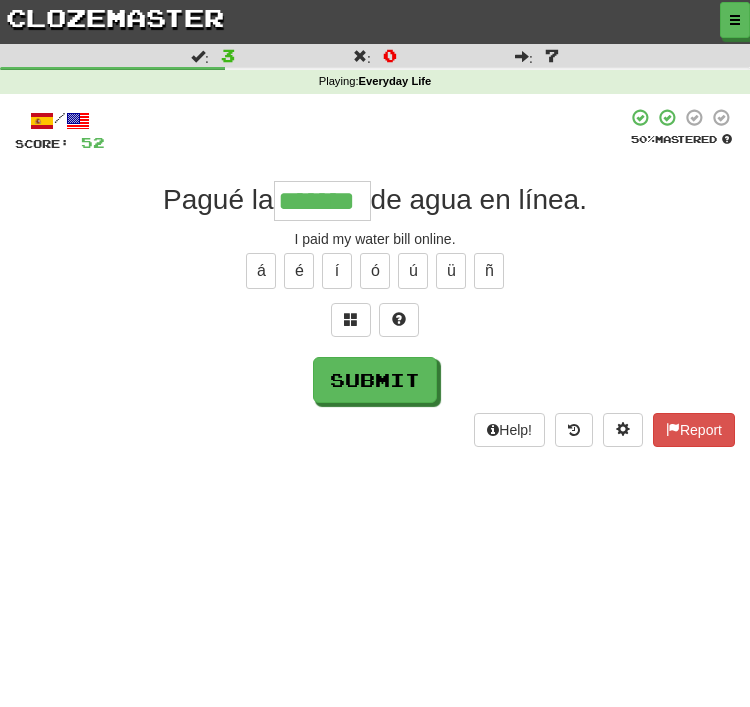 type on "*******" 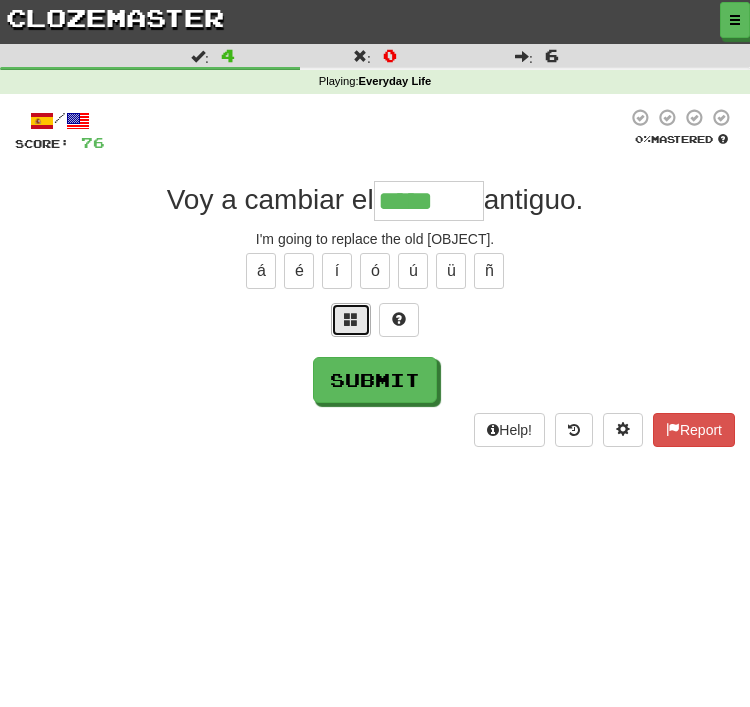 click at bounding box center (351, 319) 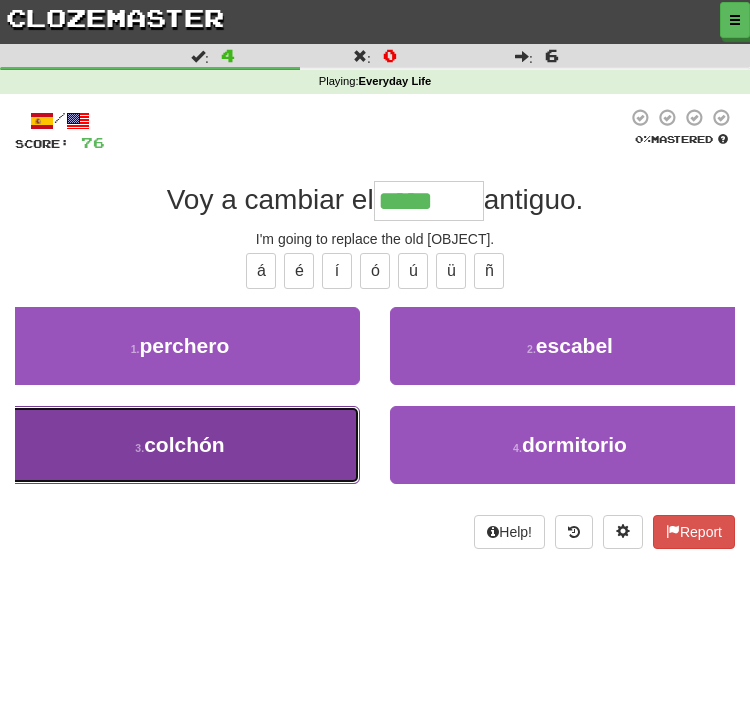 click on "3 .  colchón" at bounding box center (180, 445) 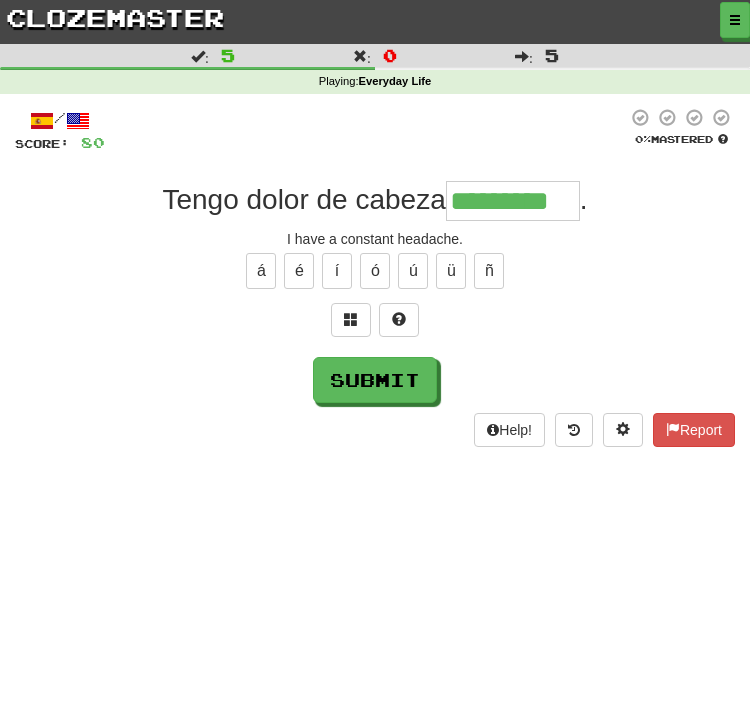 type on "*********" 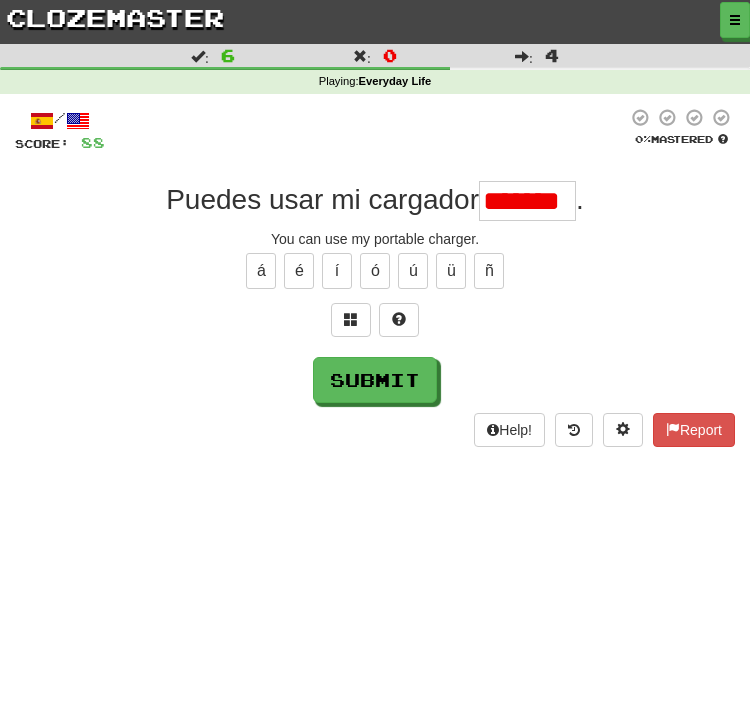 scroll, scrollTop: 0, scrollLeft: 0, axis: both 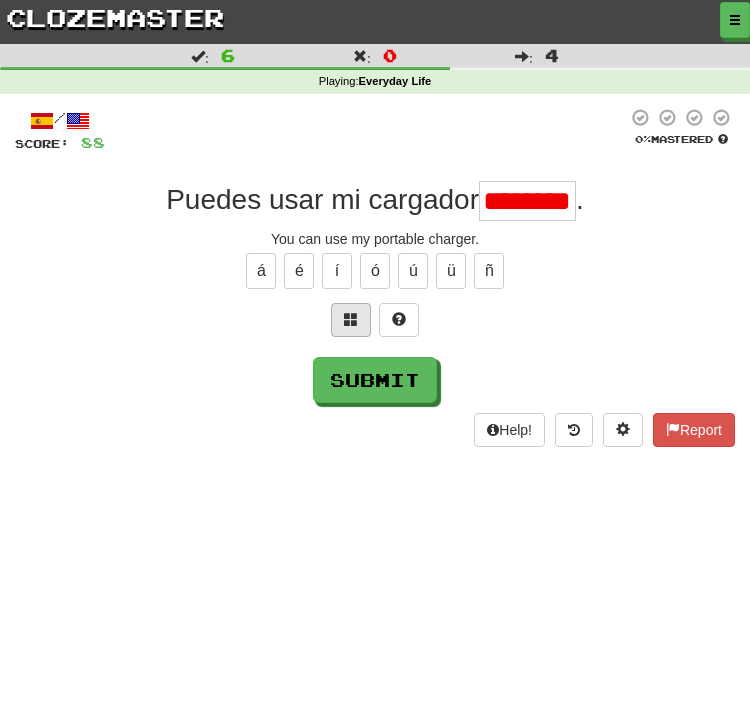type on "*********" 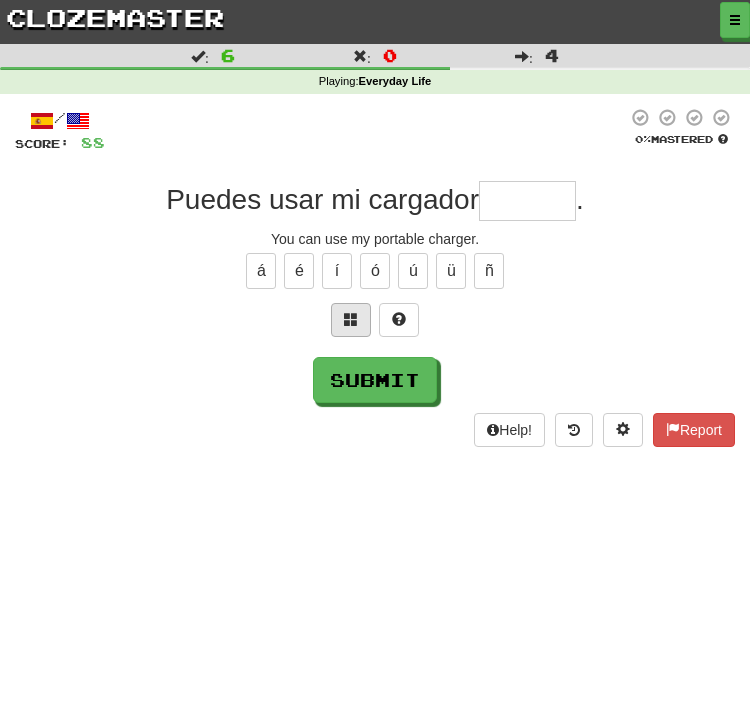 scroll, scrollTop: 0, scrollLeft: 0, axis: both 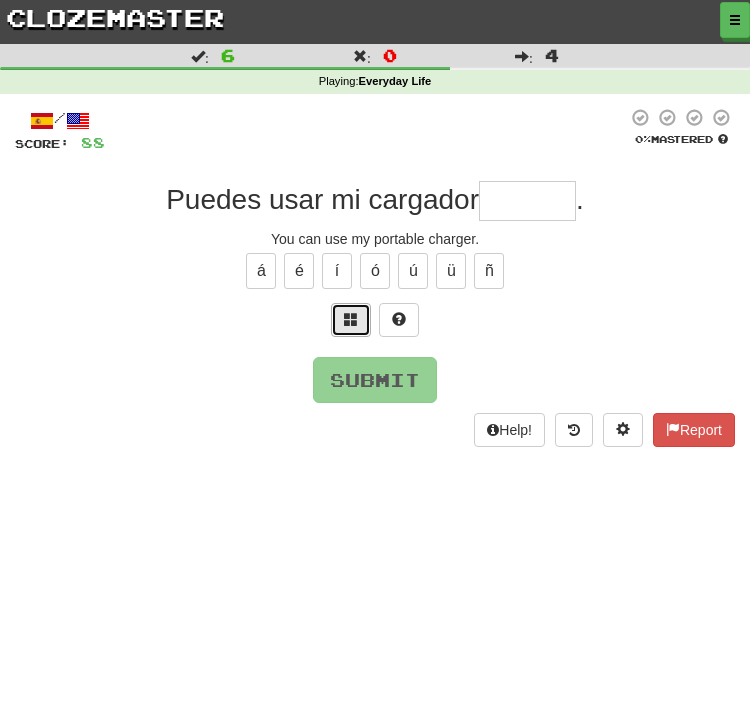click at bounding box center (351, 319) 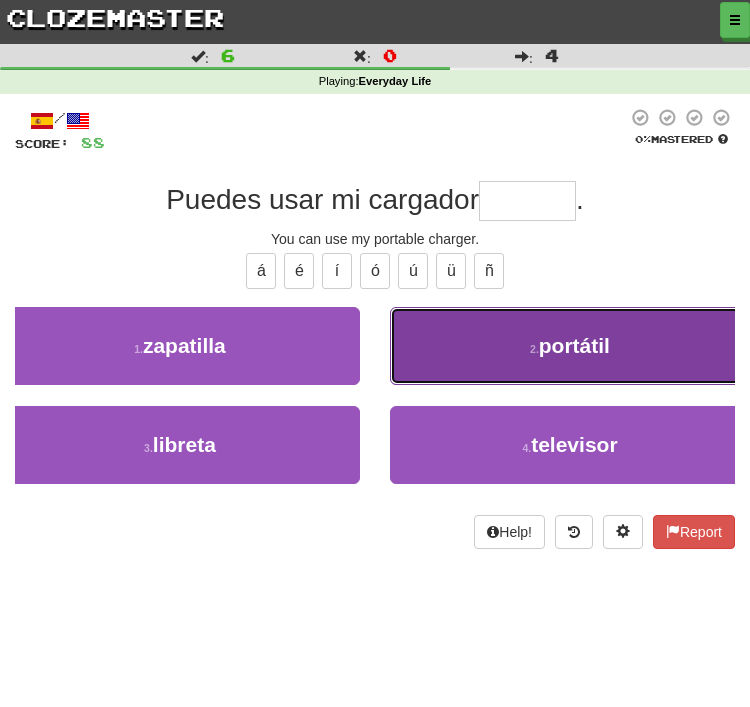 click on "2 .  portátil" at bounding box center [570, 346] 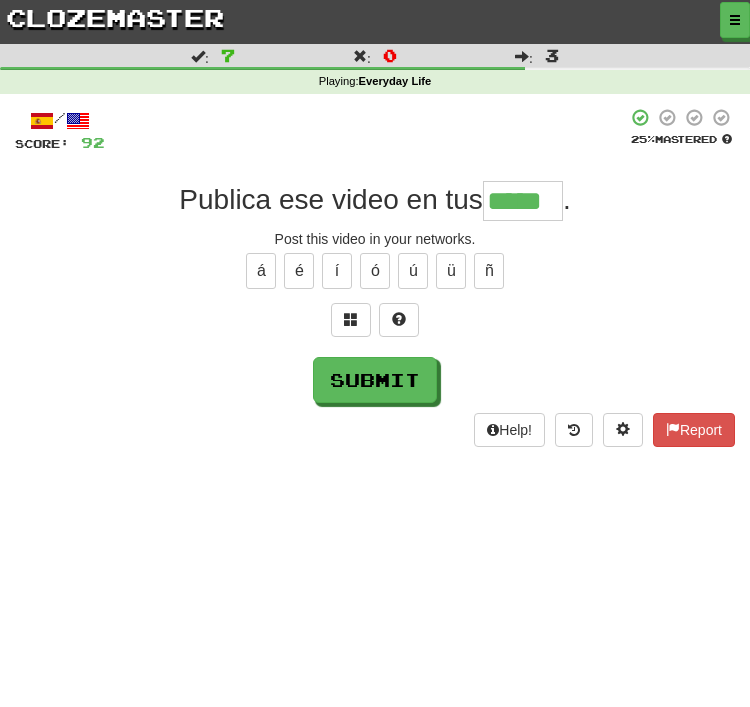 type on "*****" 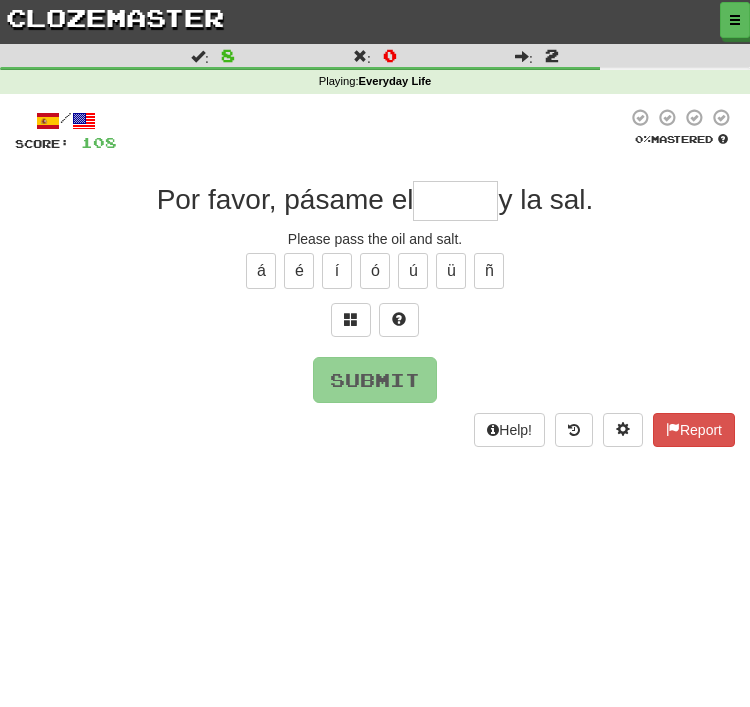 type on "*" 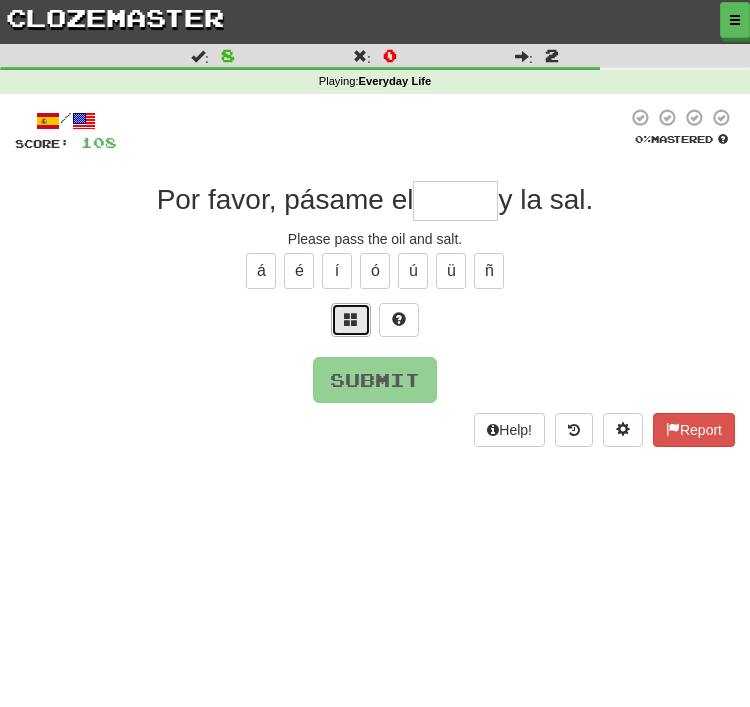 click at bounding box center [351, 320] 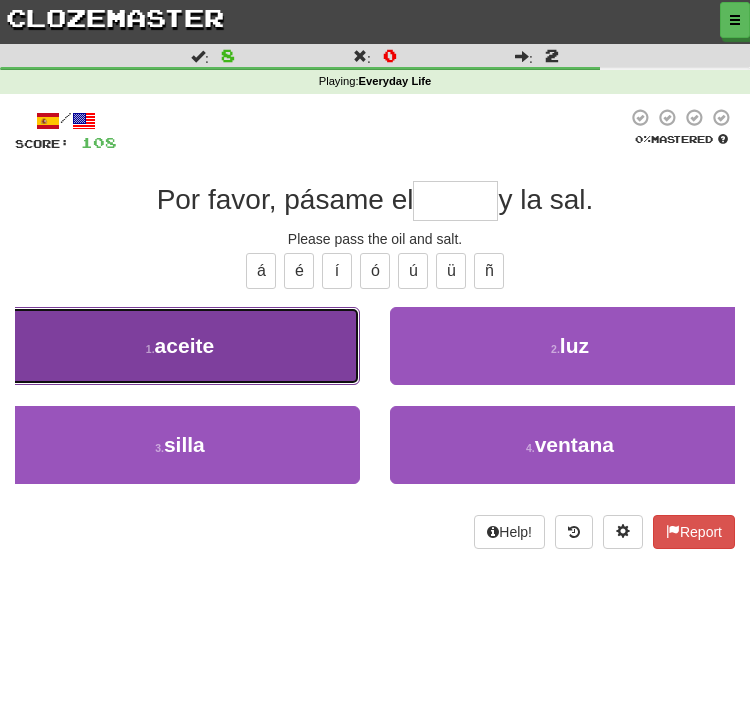 click on "1 .  aceite" at bounding box center [180, 346] 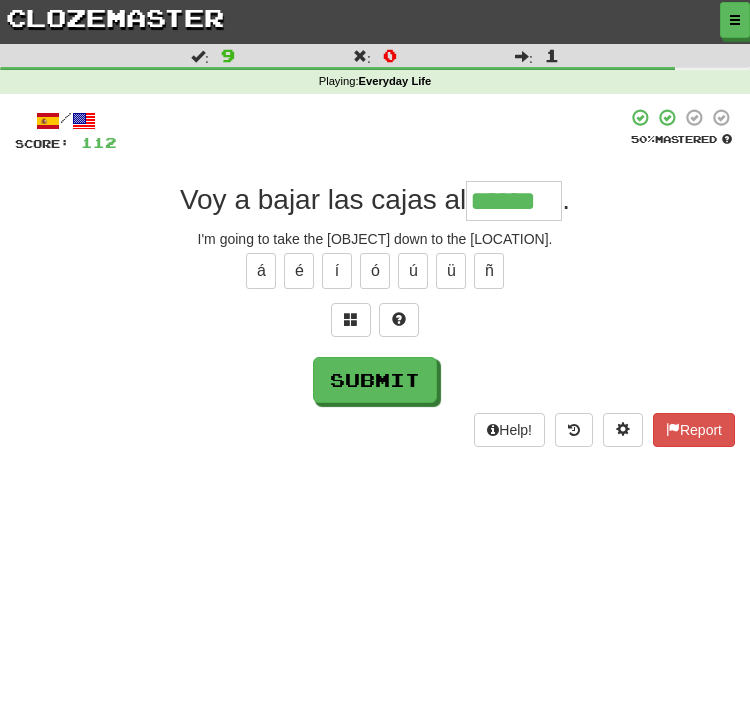 type on "******" 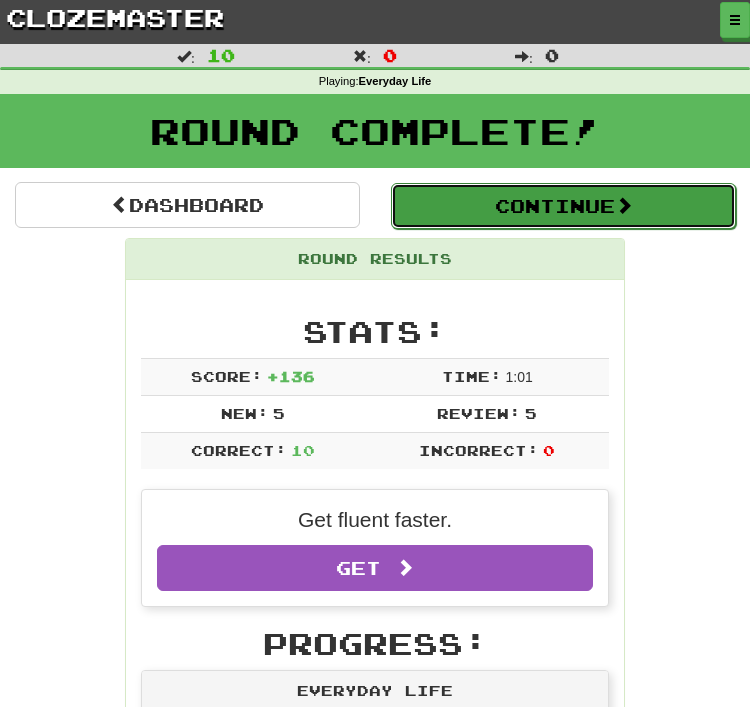 click on "Continue" at bounding box center [563, 206] 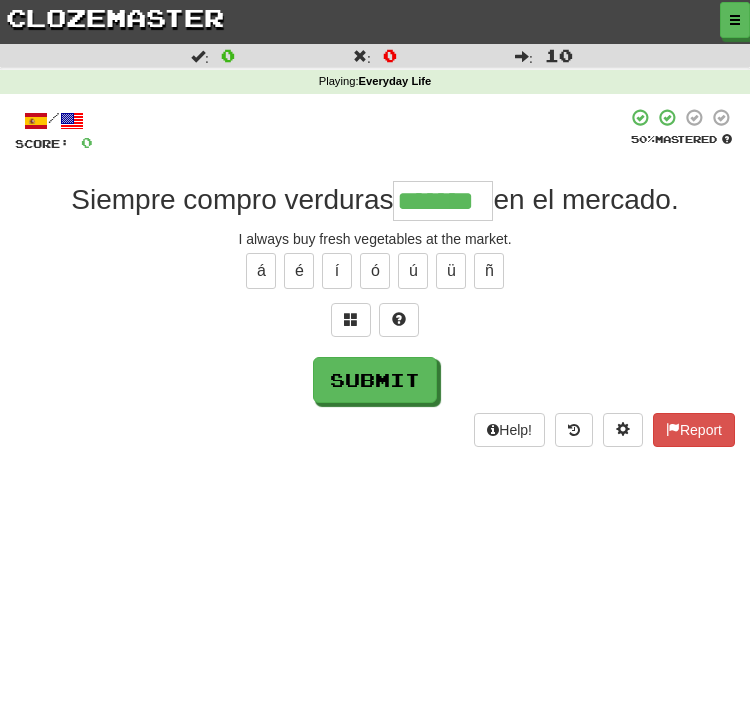 type on "*******" 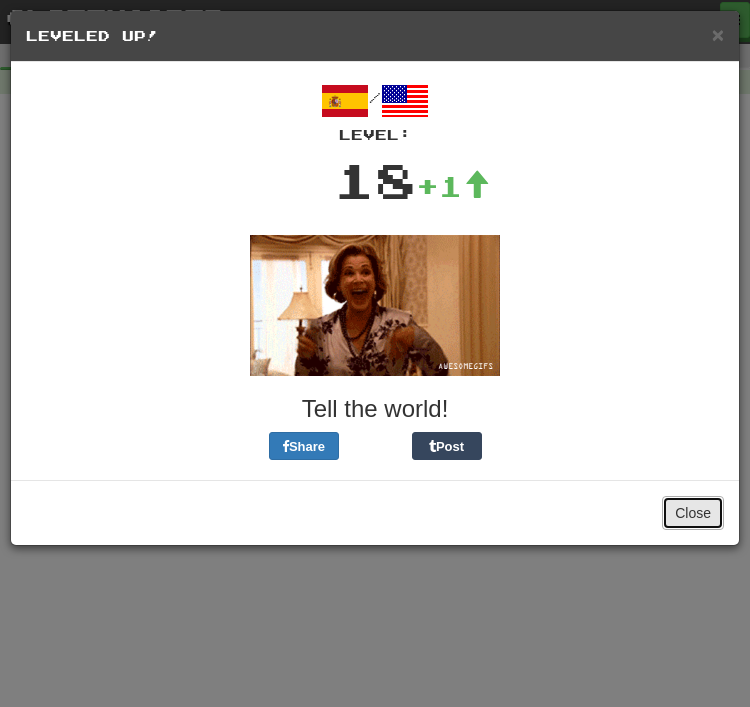 click on "Close" at bounding box center (693, 513) 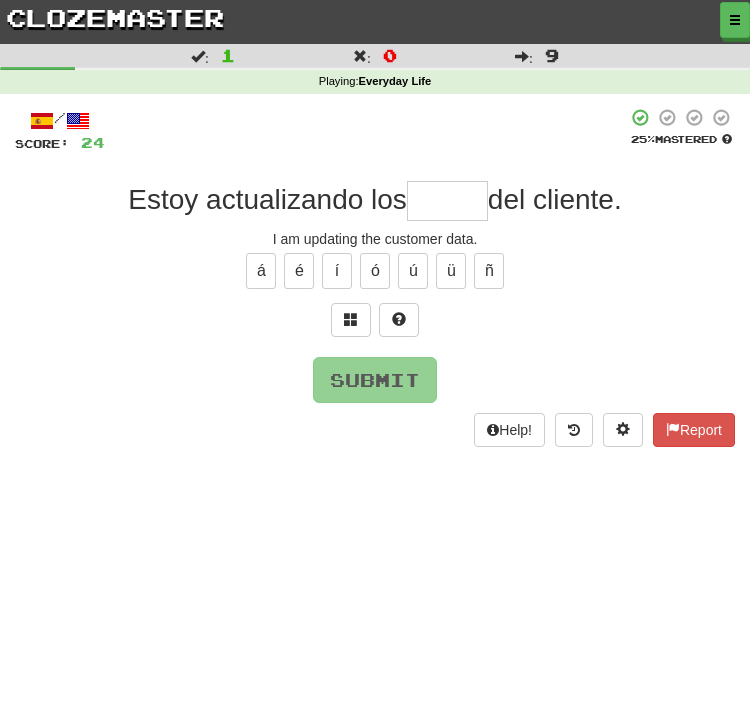 click at bounding box center (447, 201) 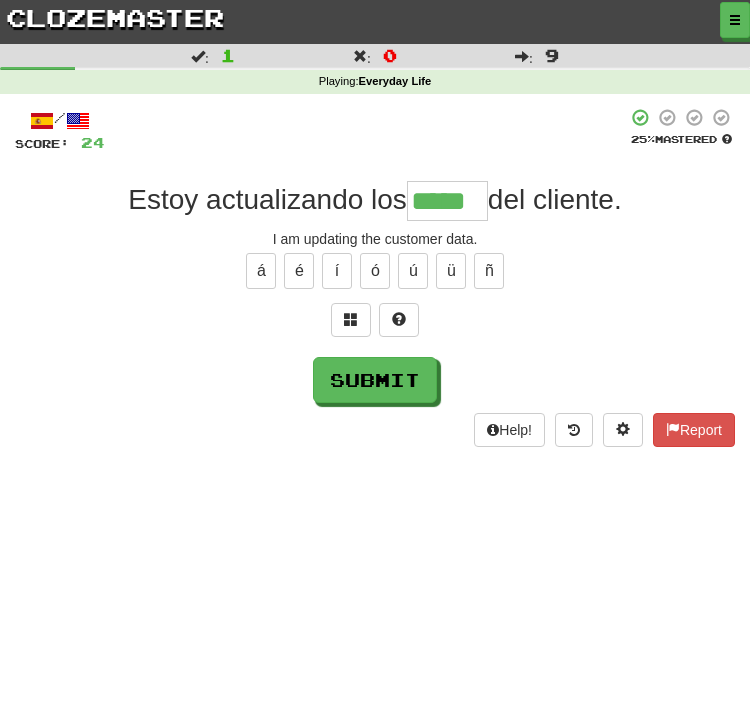 type on "*****" 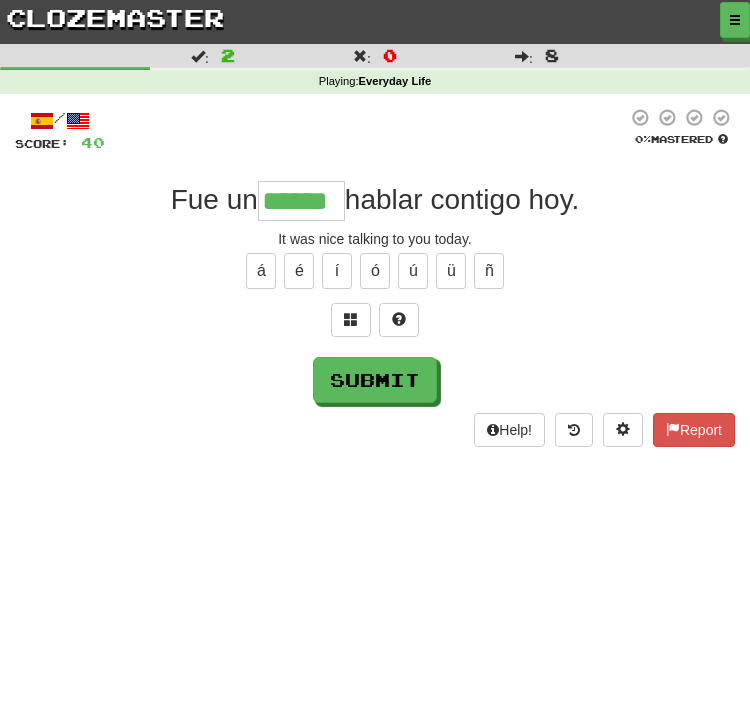 type on "******" 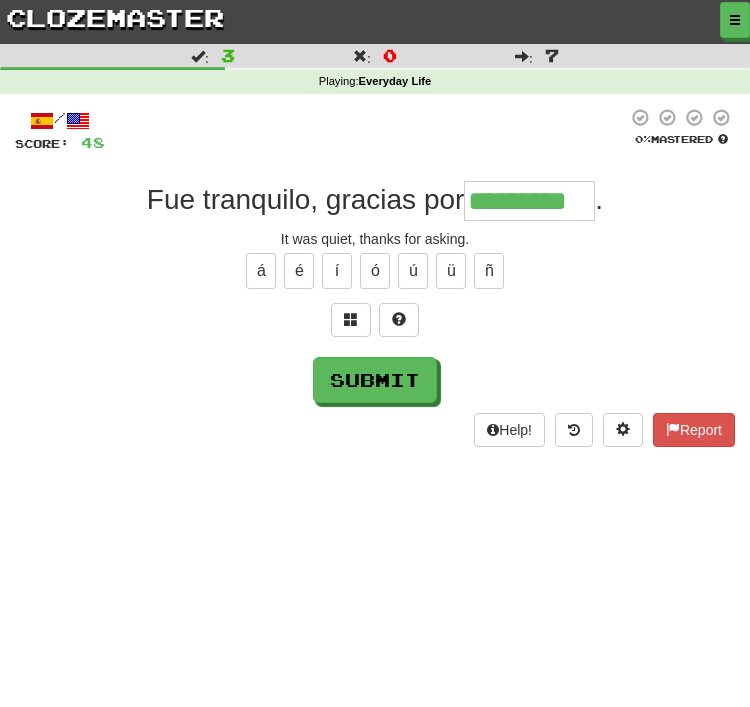 type on "*********" 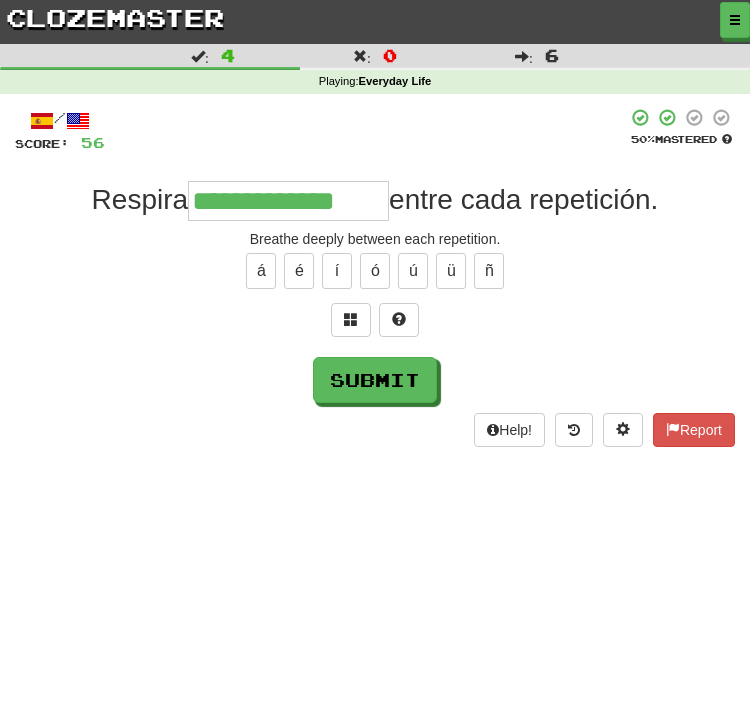 type on "**********" 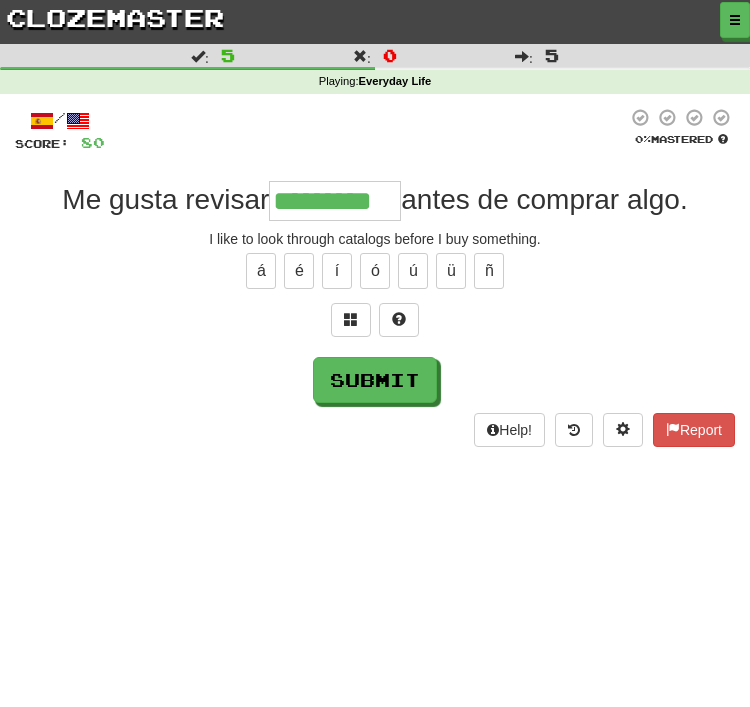 type on "*********" 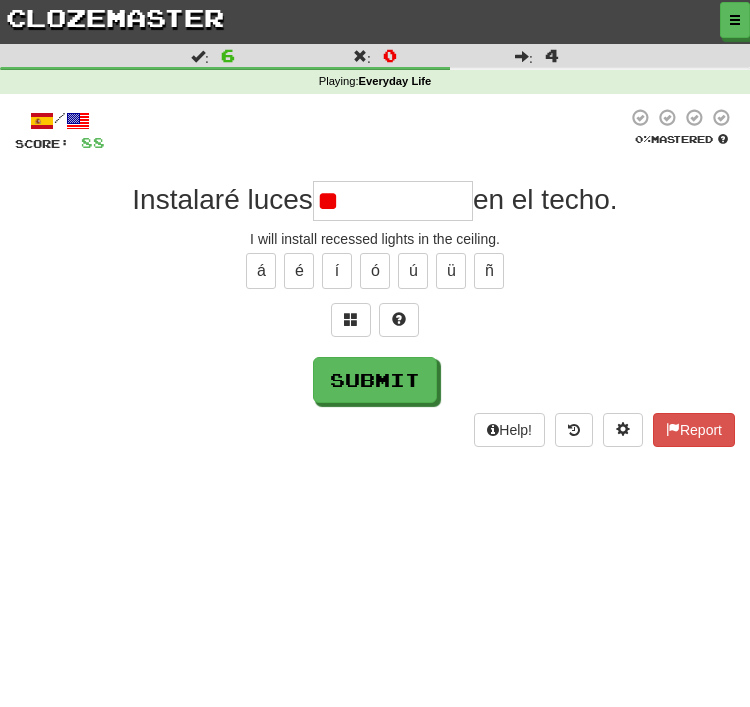 type on "*" 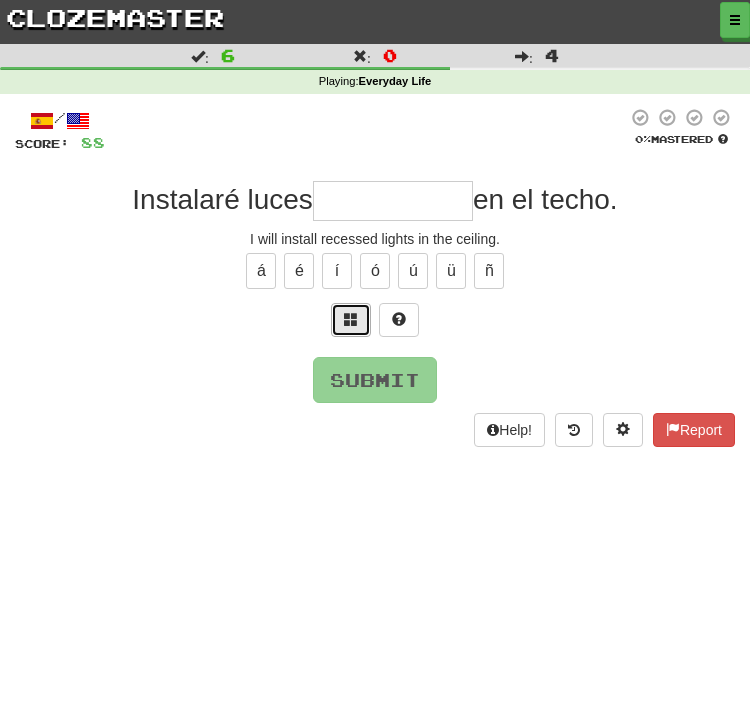 click at bounding box center [351, 320] 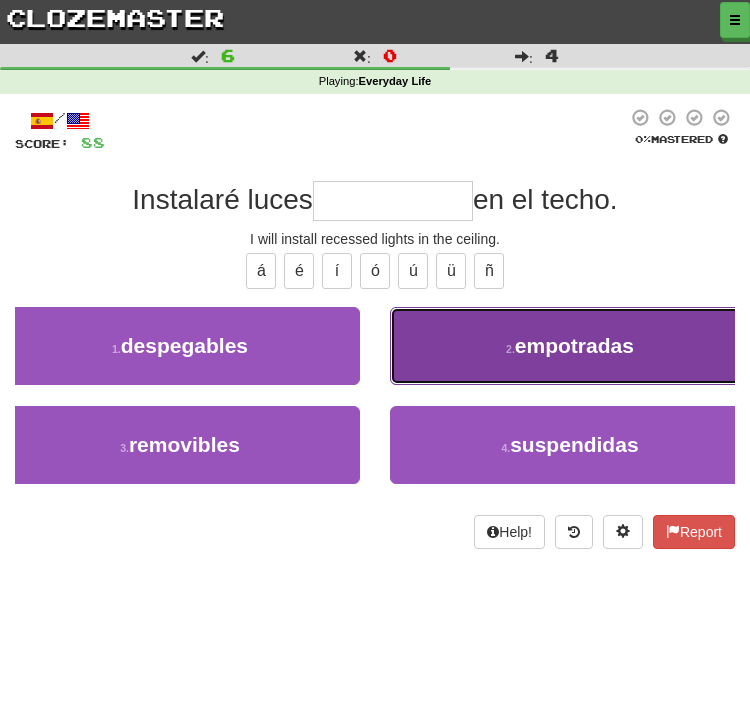 click on "2 .  empotradas" at bounding box center [570, 346] 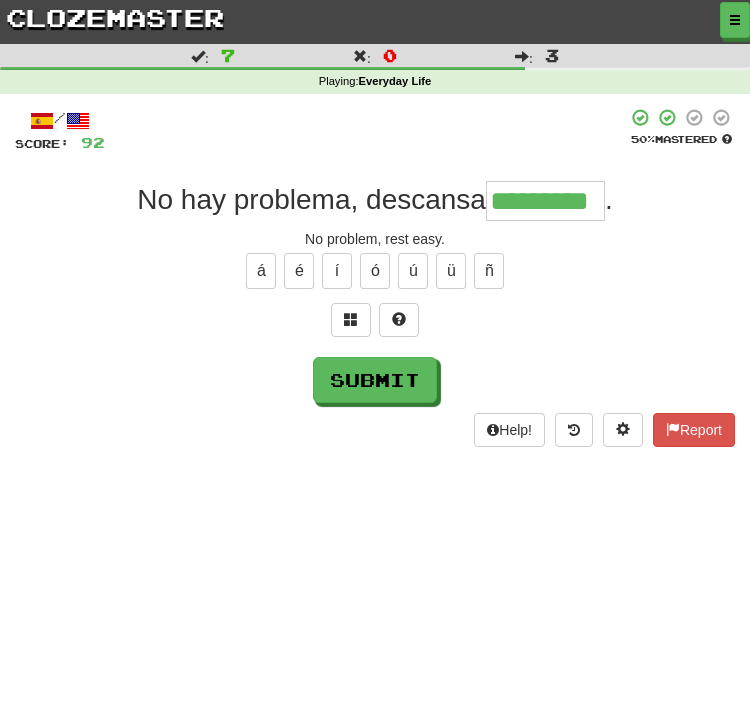 type on "*********" 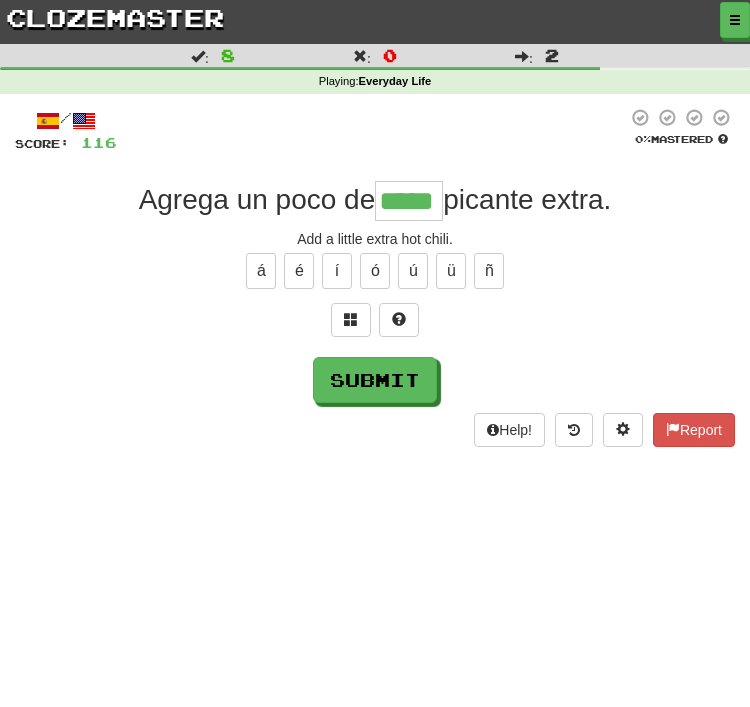 type on "*****" 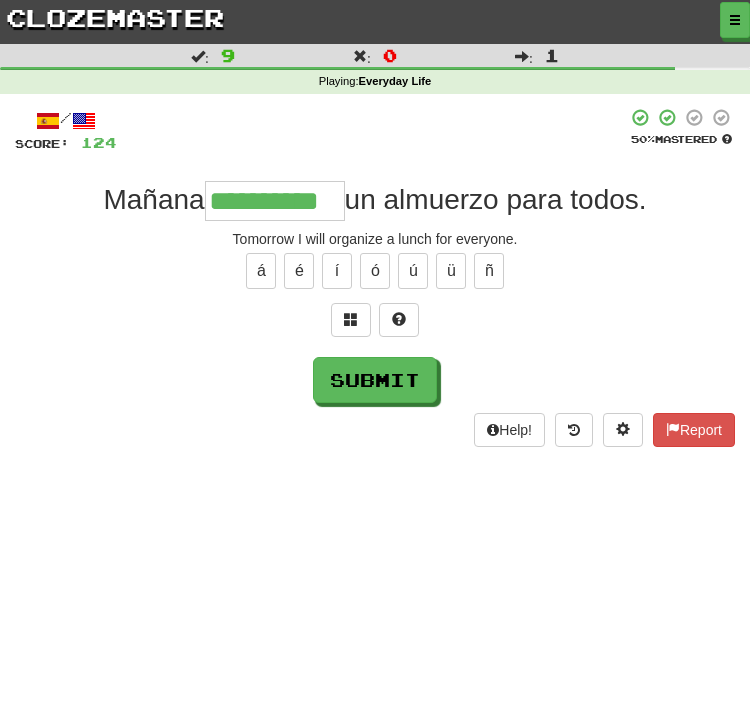 type on "**********" 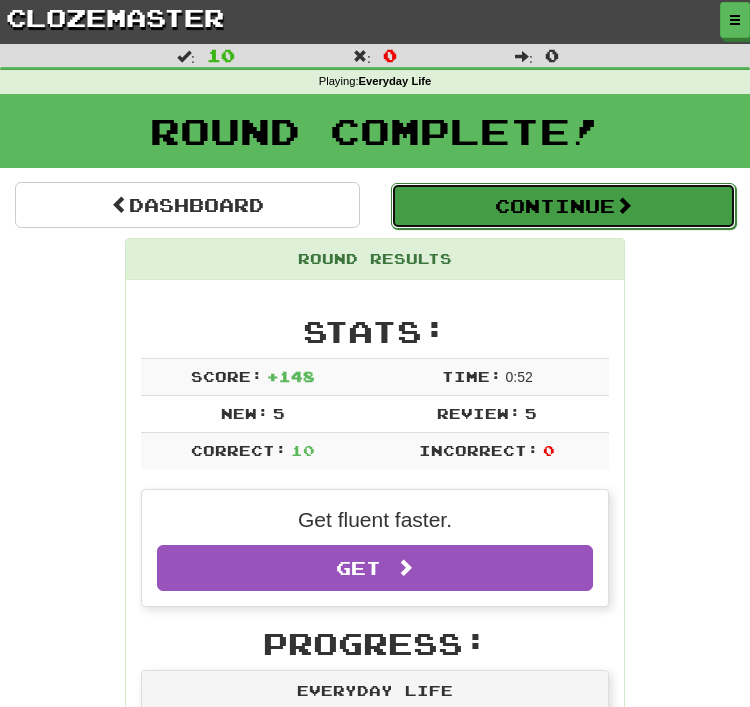click on "Continue" at bounding box center [563, 206] 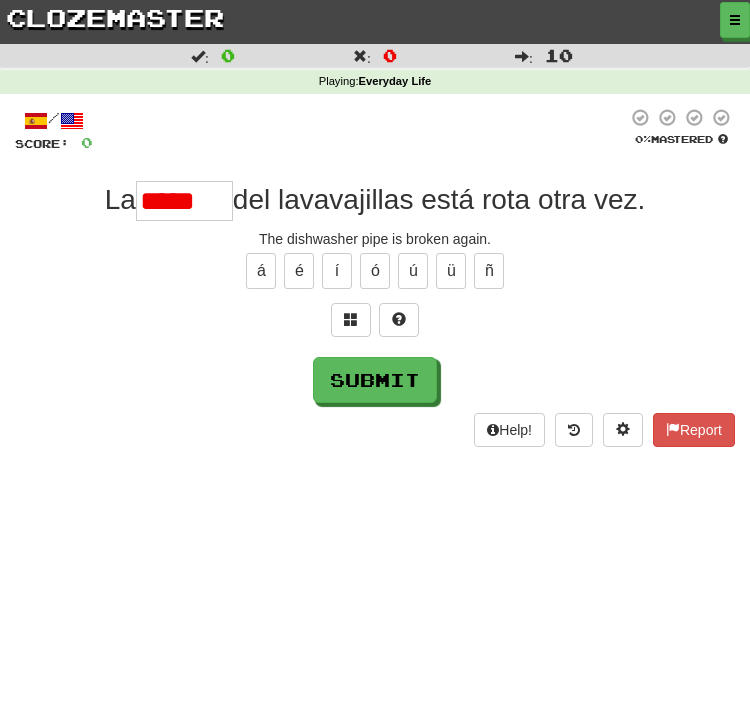 type on "******" 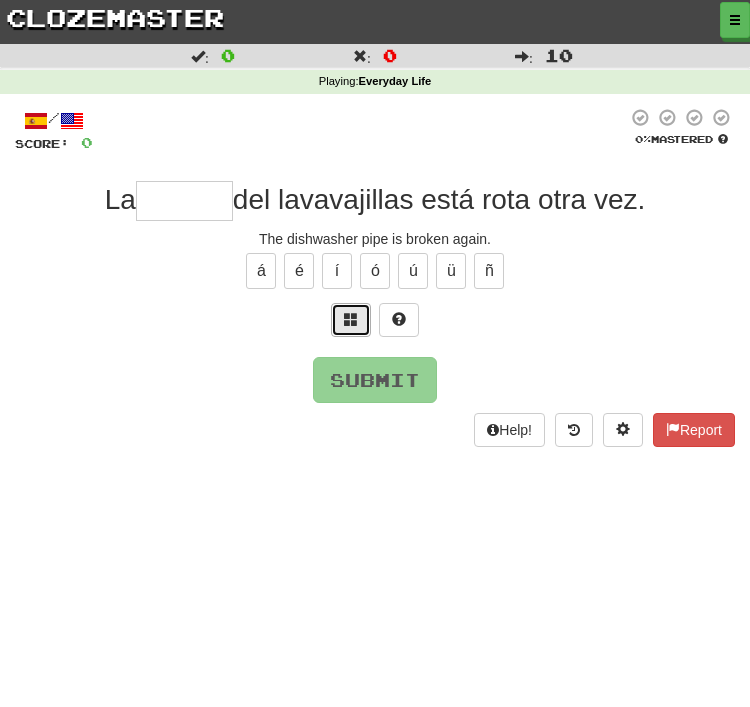 click at bounding box center [351, 319] 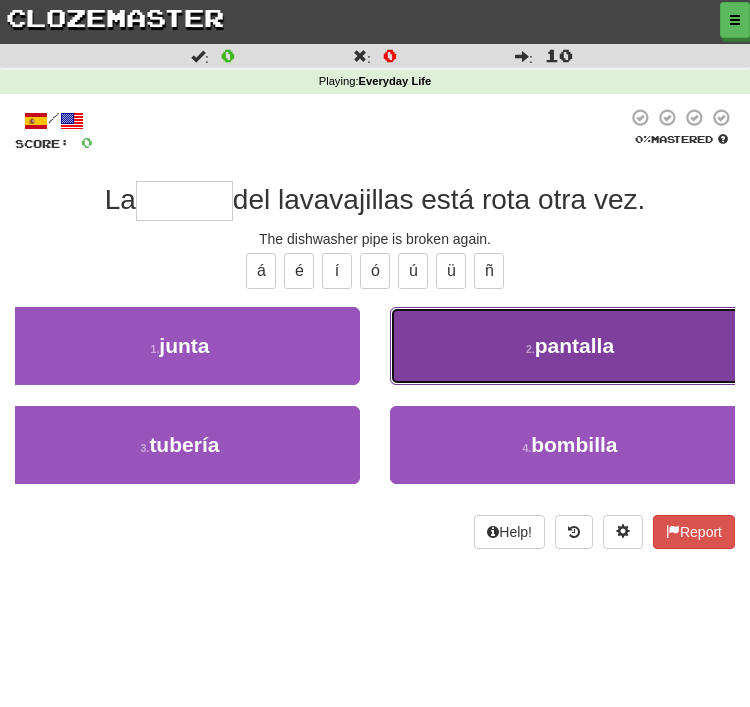 click on "pantalla" at bounding box center (574, 345) 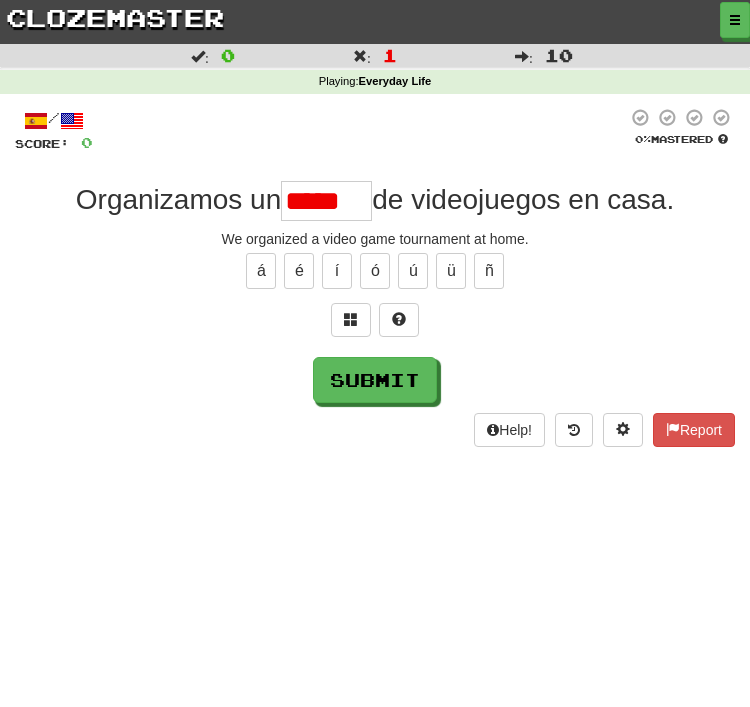 scroll, scrollTop: 0, scrollLeft: 0, axis: both 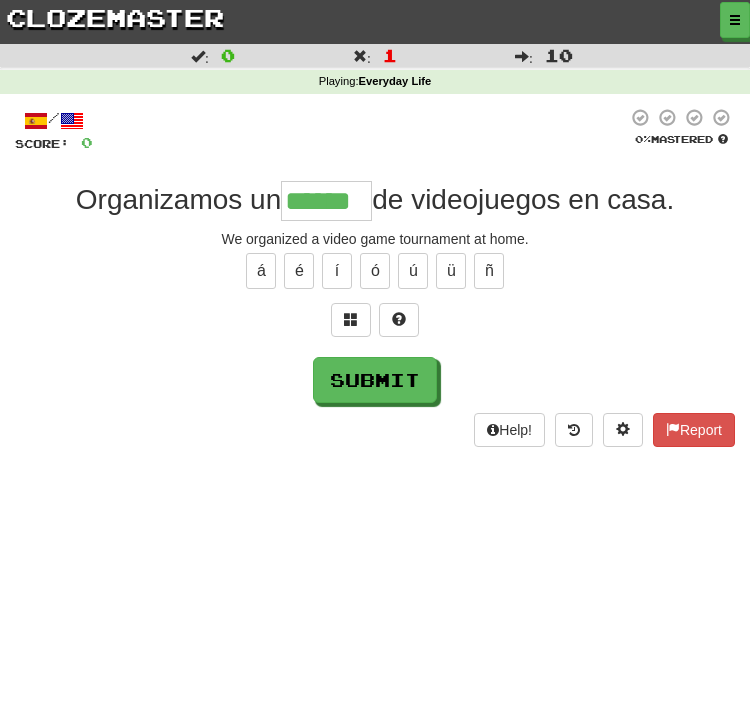 type on "******" 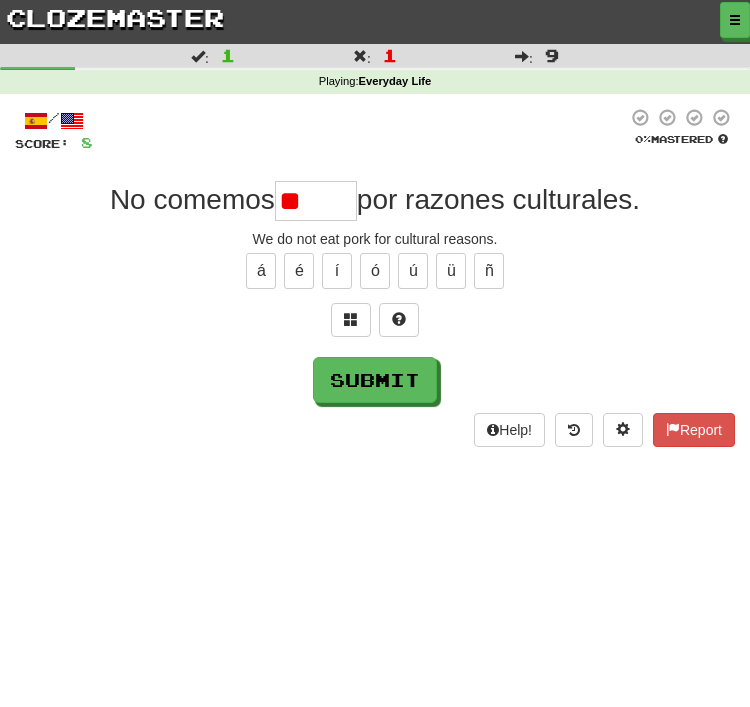 type on "*" 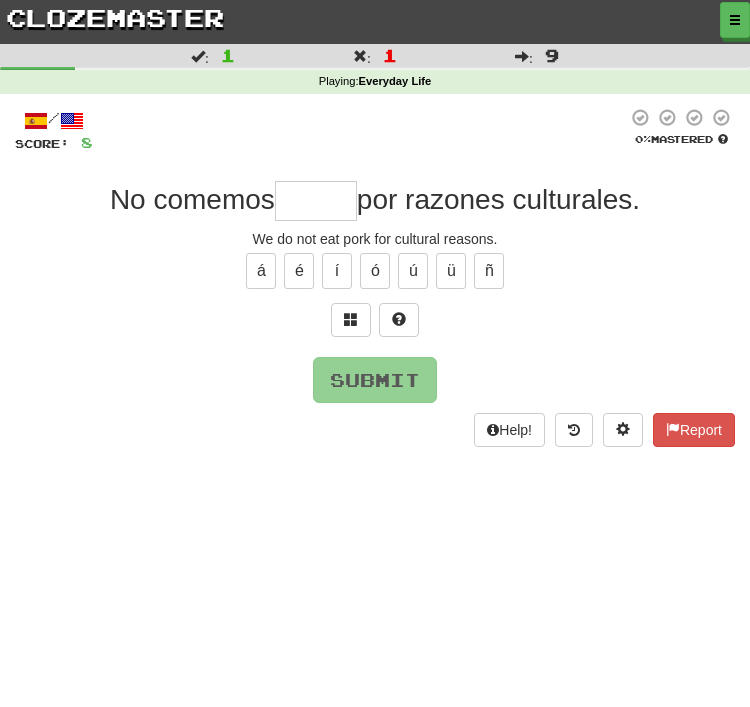 type on "*" 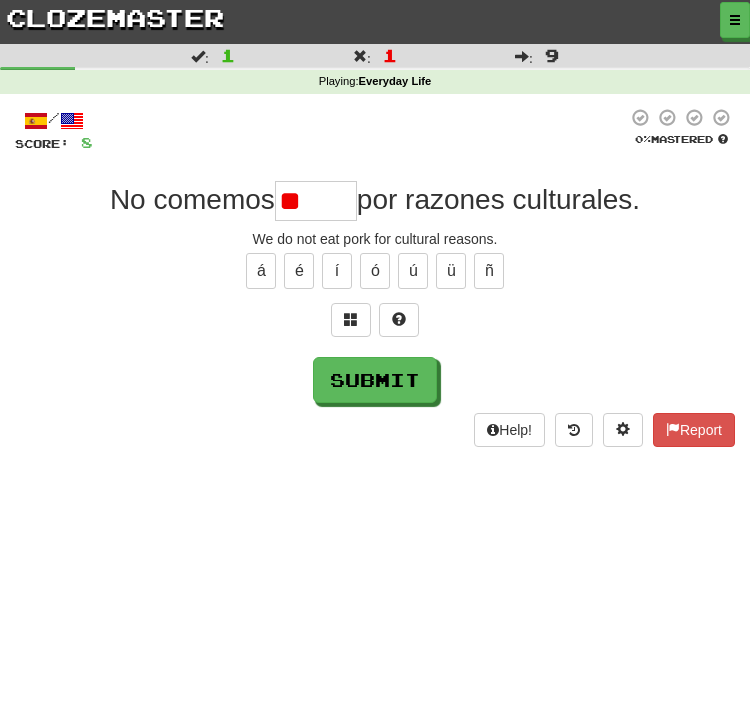 type on "*" 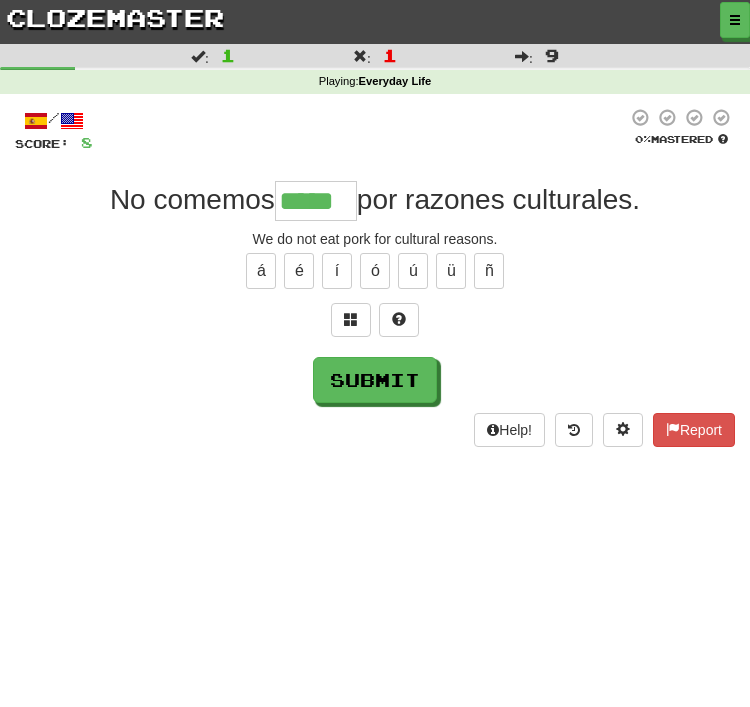 type on "*****" 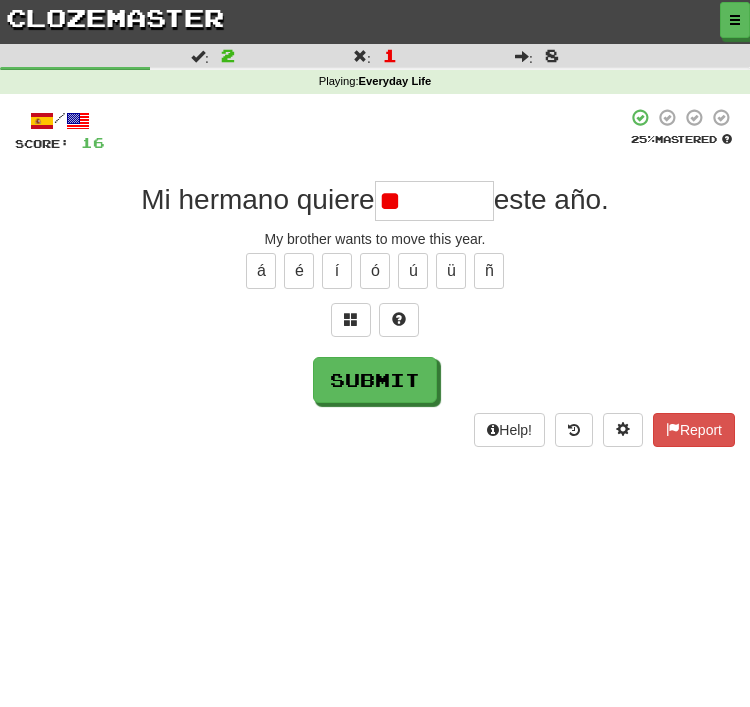 type on "*" 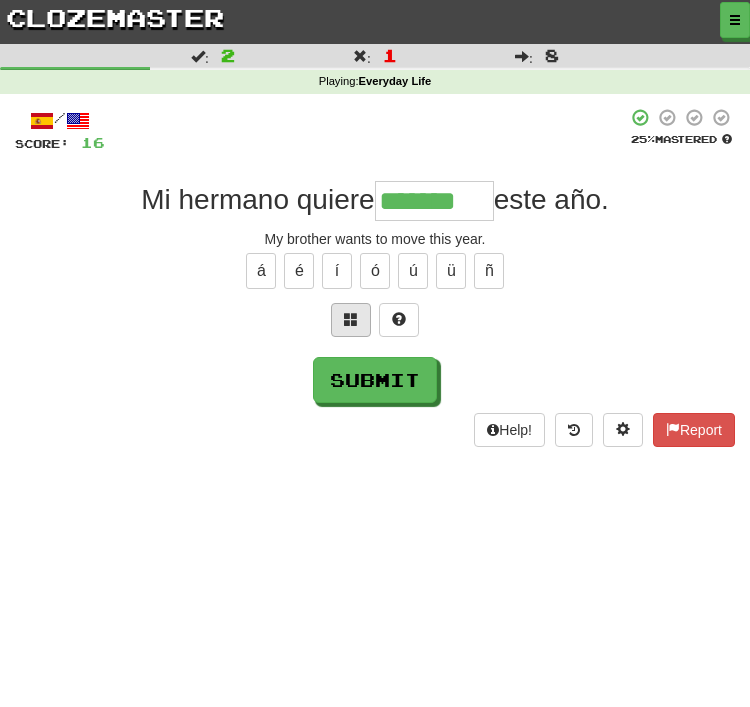 type on "*******" 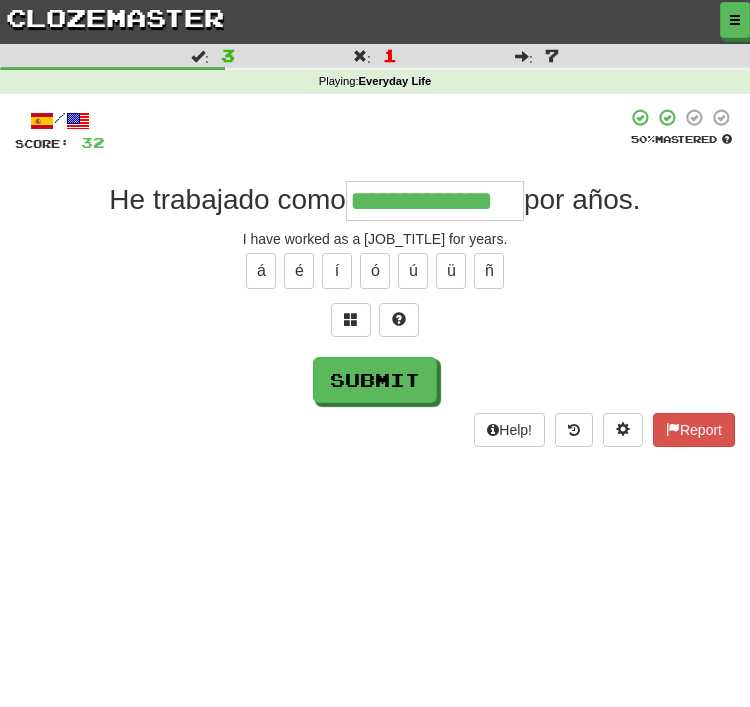 type on "**********" 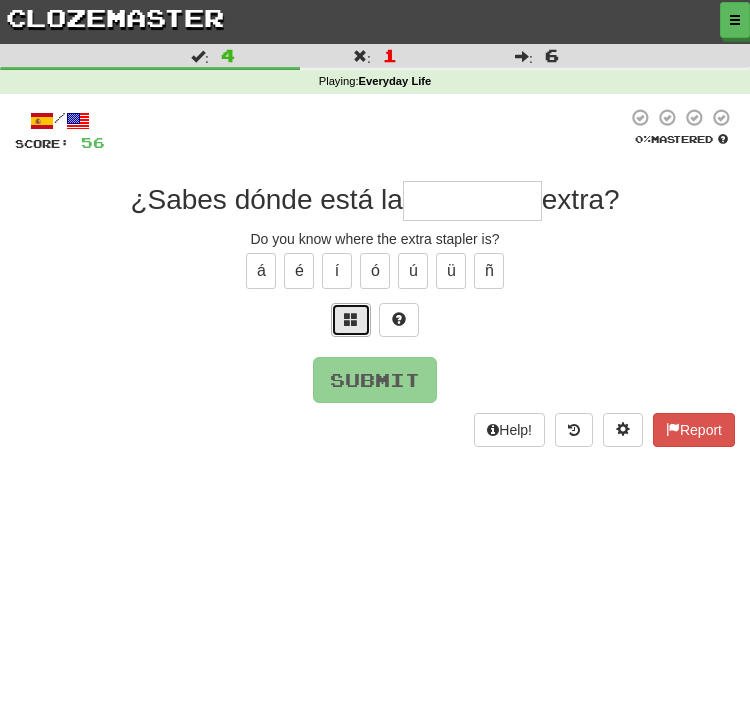 click at bounding box center (351, 319) 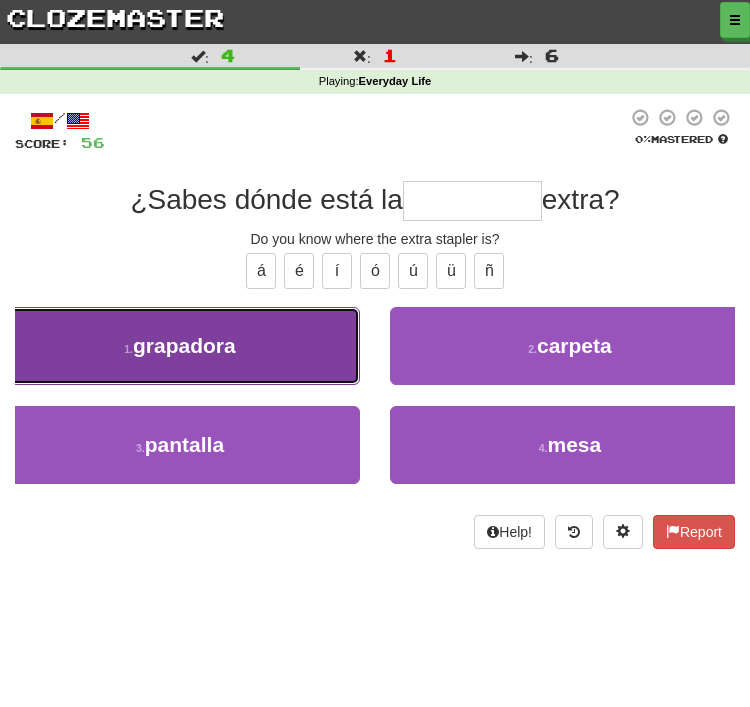 click on "1 .  grapadora" at bounding box center [180, 346] 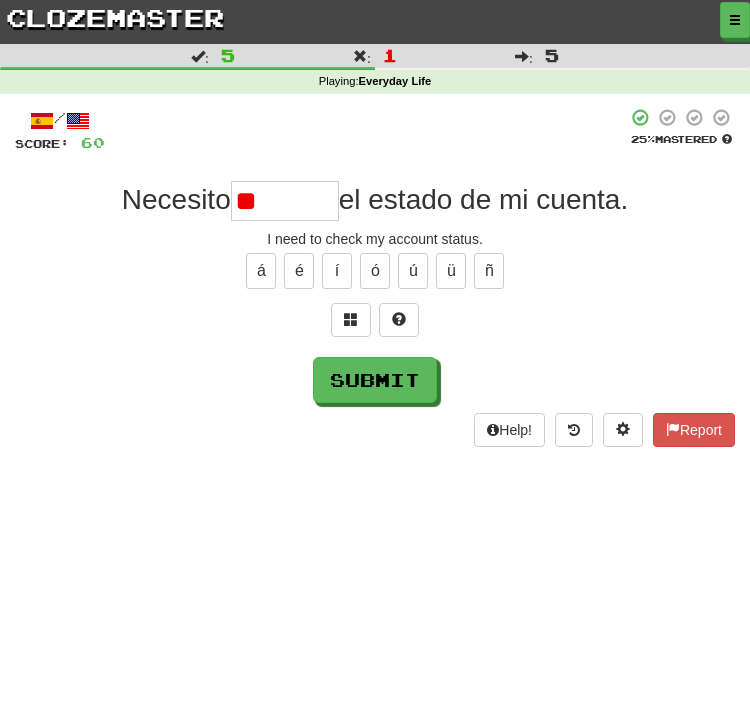 type on "*" 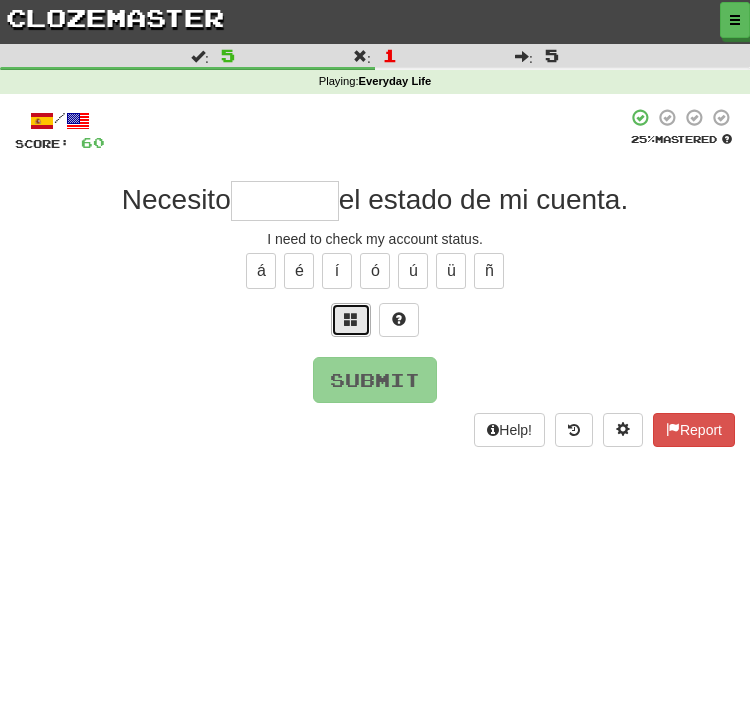 click at bounding box center [351, 319] 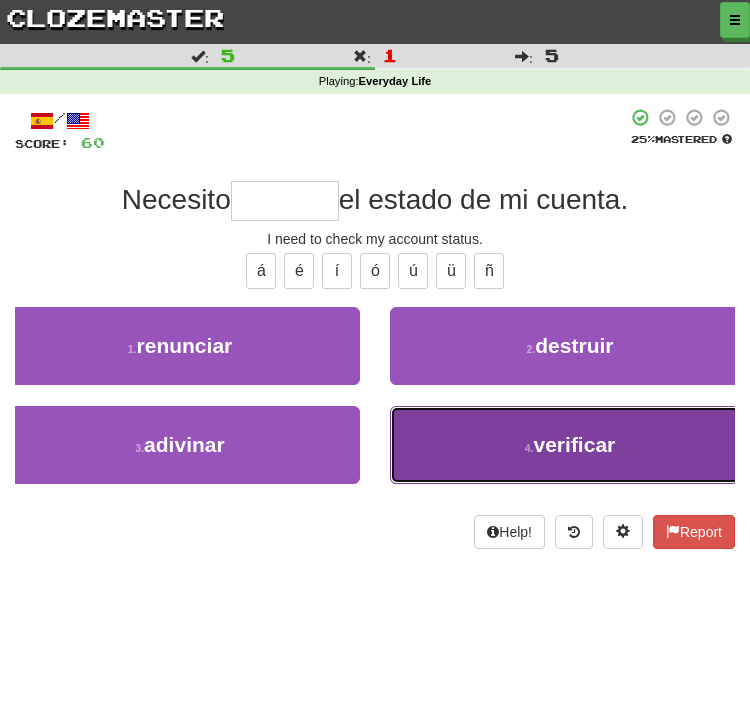 click on "4 .  verificar" at bounding box center (570, 445) 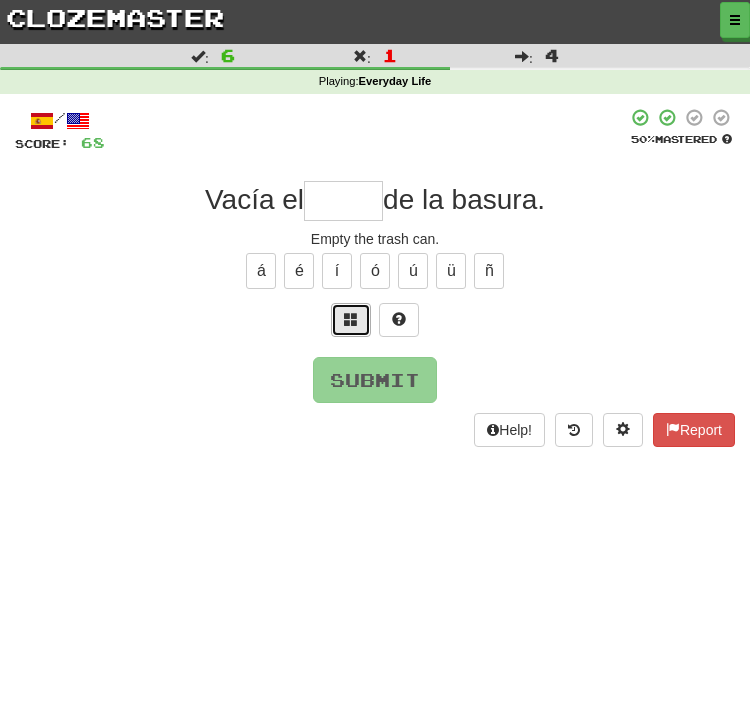 click at bounding box center [351, 319] 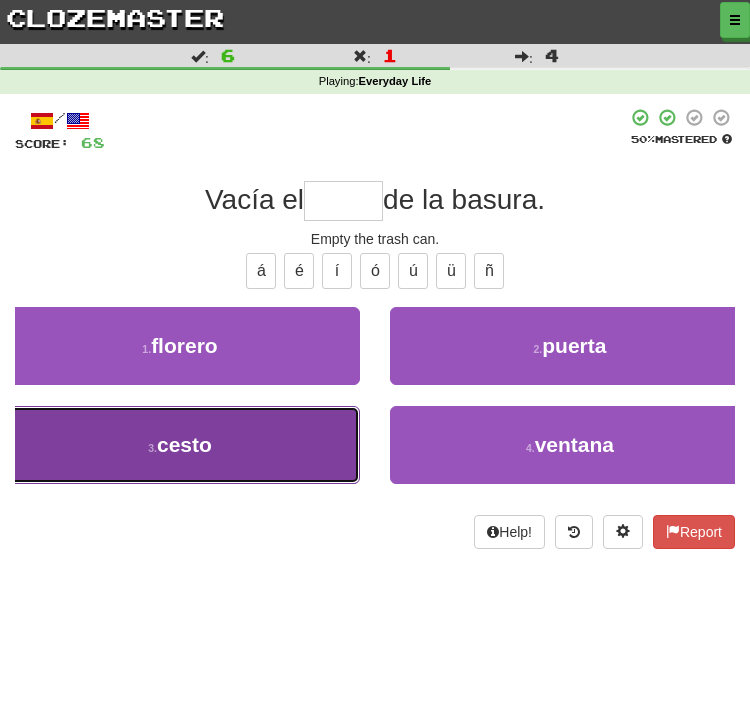 click on "3 .  cesto" at bounding box center (180, 445) 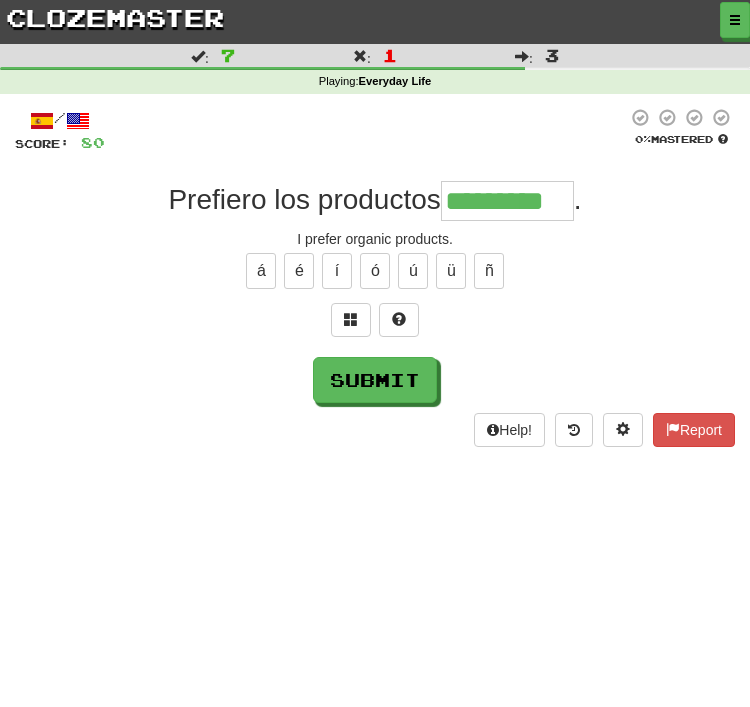 type on "*********" 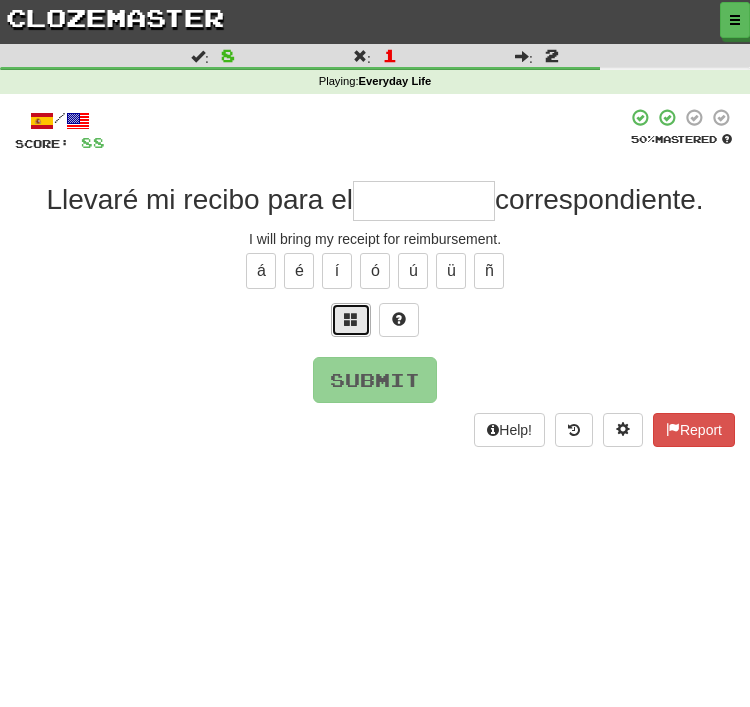 click at bounding box center (351, 319) 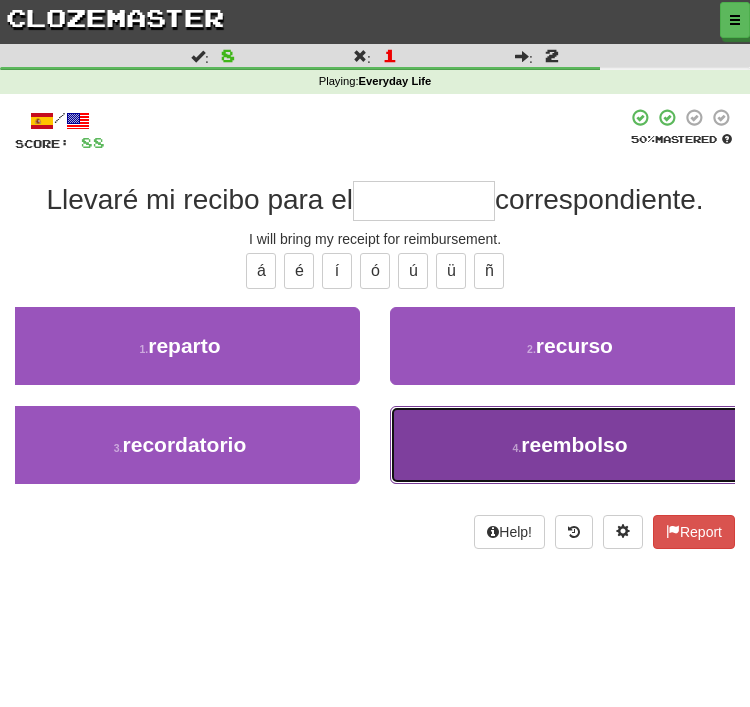 click on "4 .  reembolso" at bounding box center [570, 445] 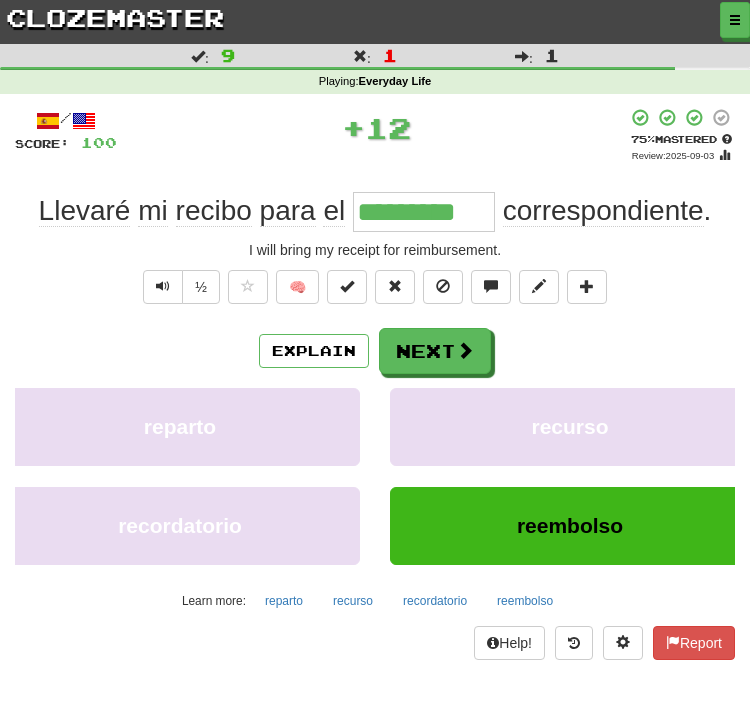 type 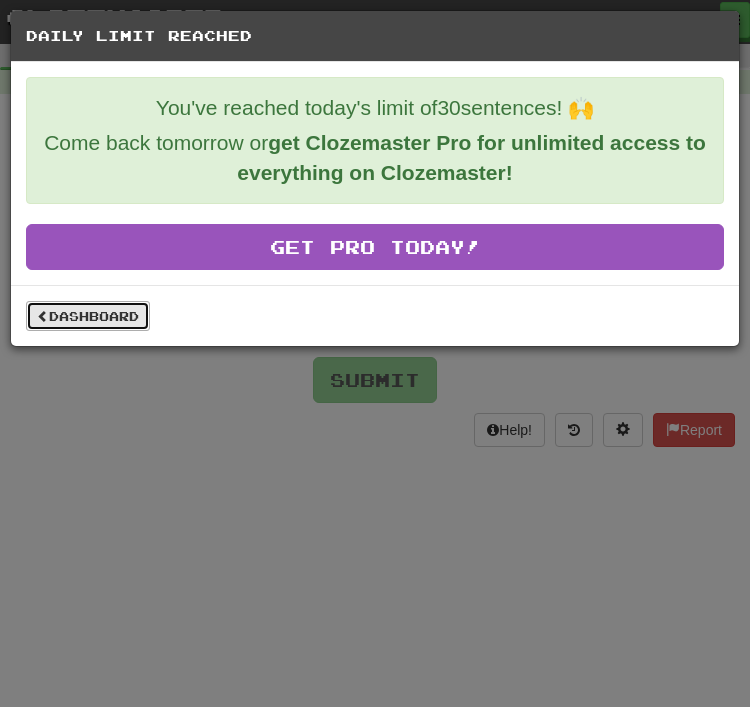 click on "Dashboard" at bounding box center [88, 316] 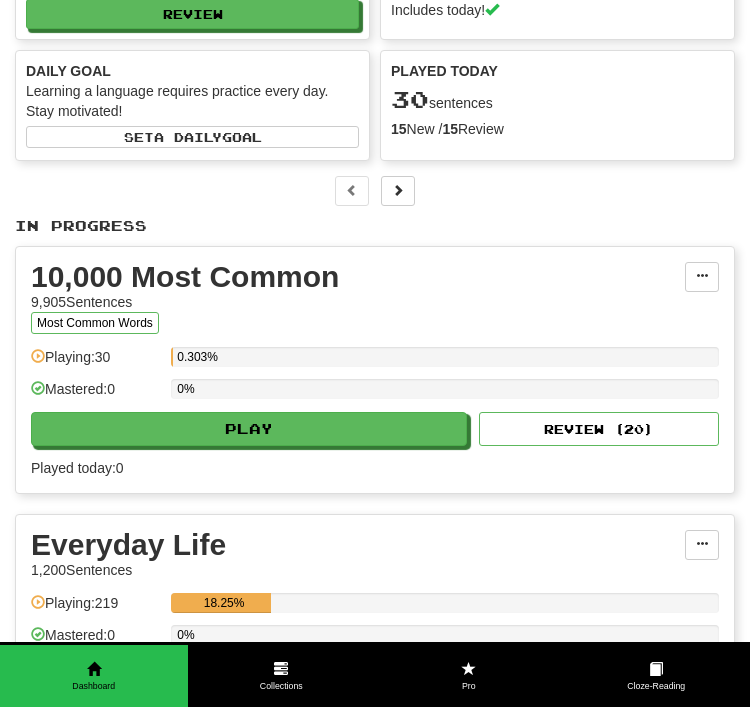 scroll, scrollTop: 0, scrollLeft: 0, axis: both 